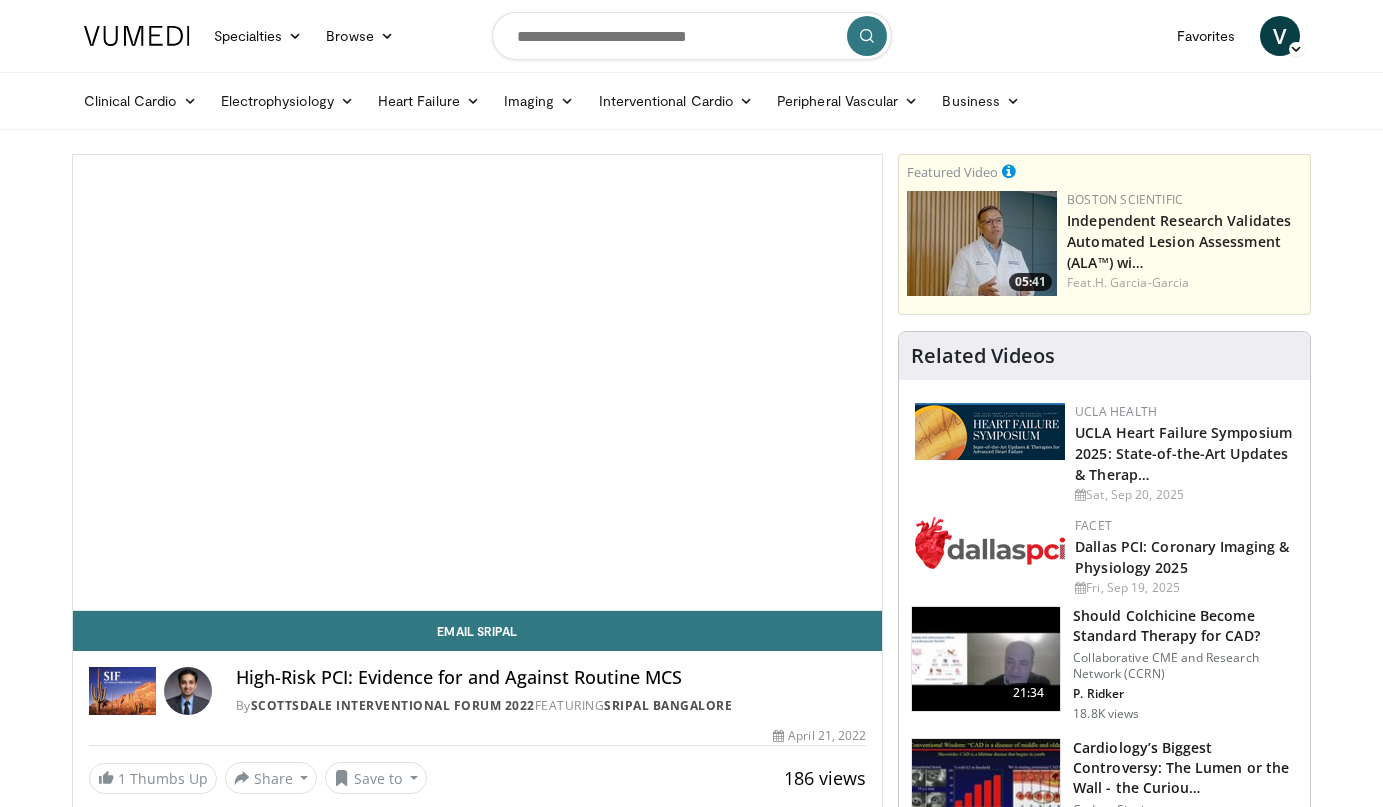 scroll, scrollTop: 611, scrollLeft: 0, axis: vertical 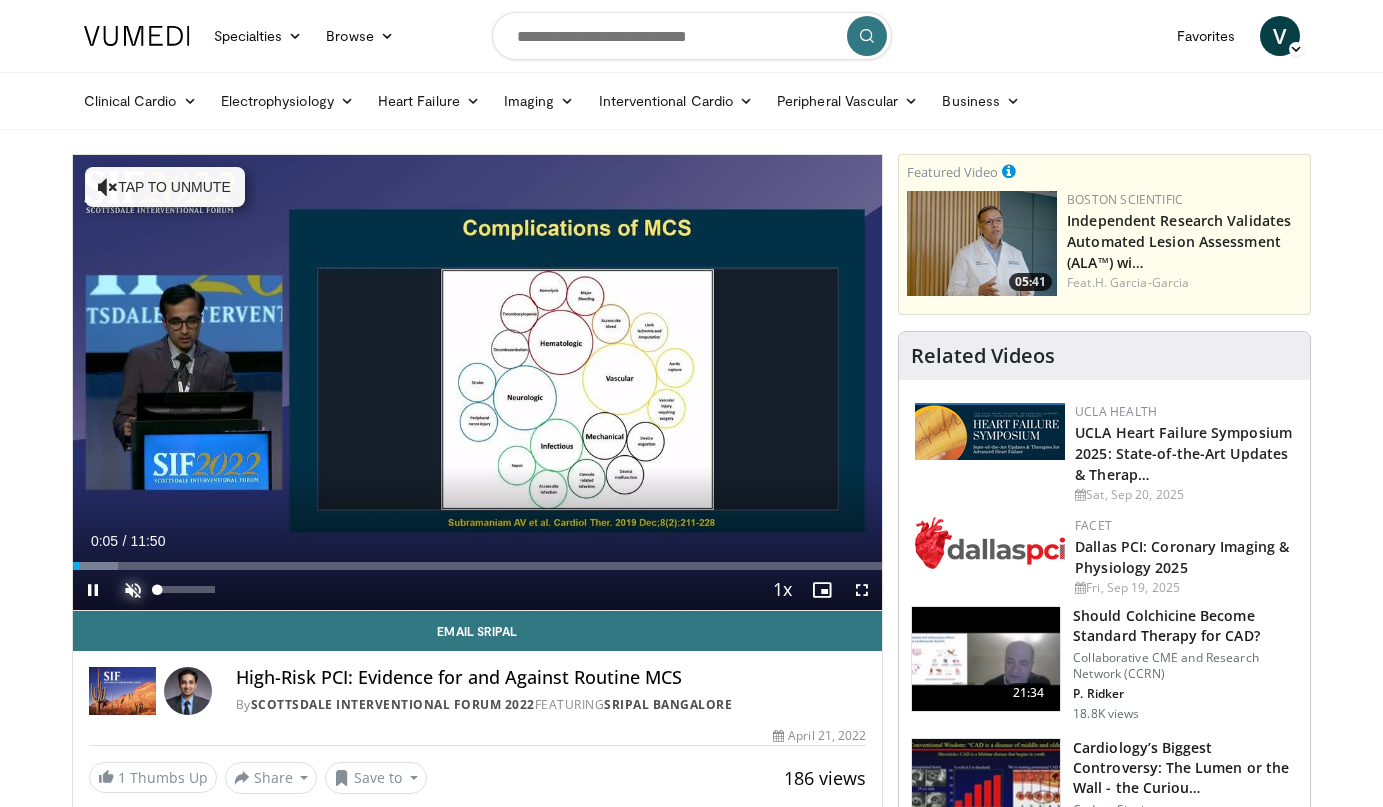 click at bounding box center [133, 590] 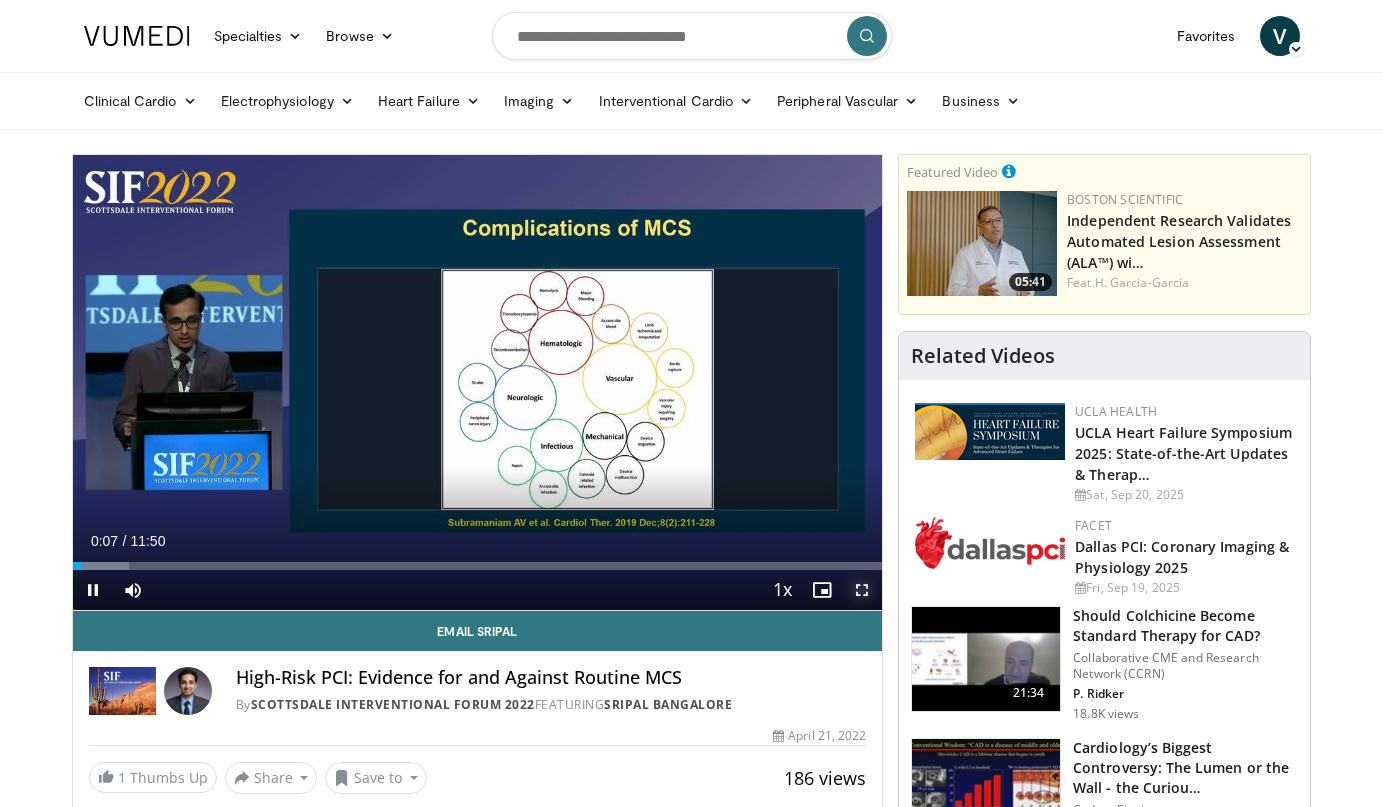 click at bounding box center [862, 590] 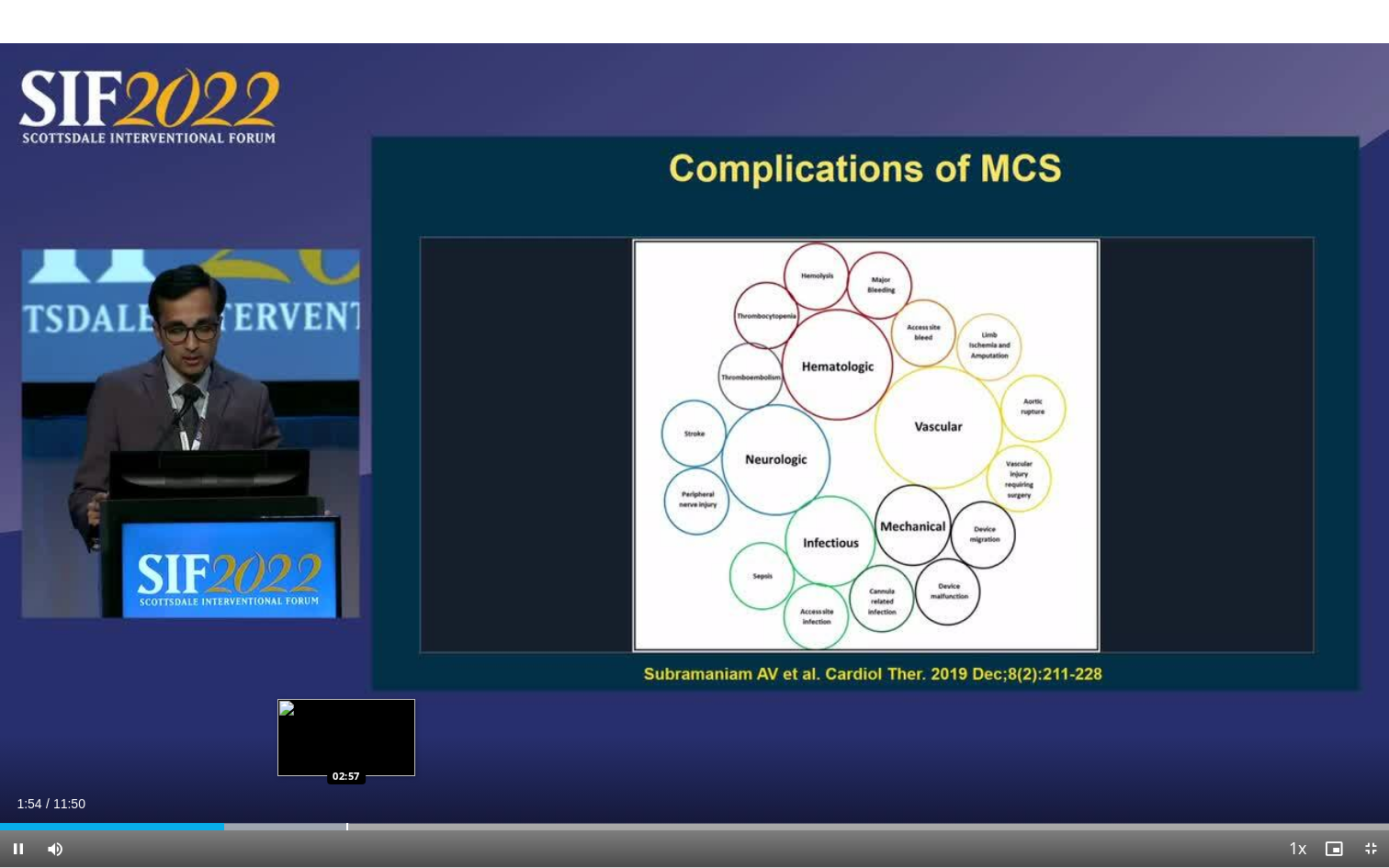 click on "Loaded :  25.14% 01:54 02:57" at bounding box center [694, 821] 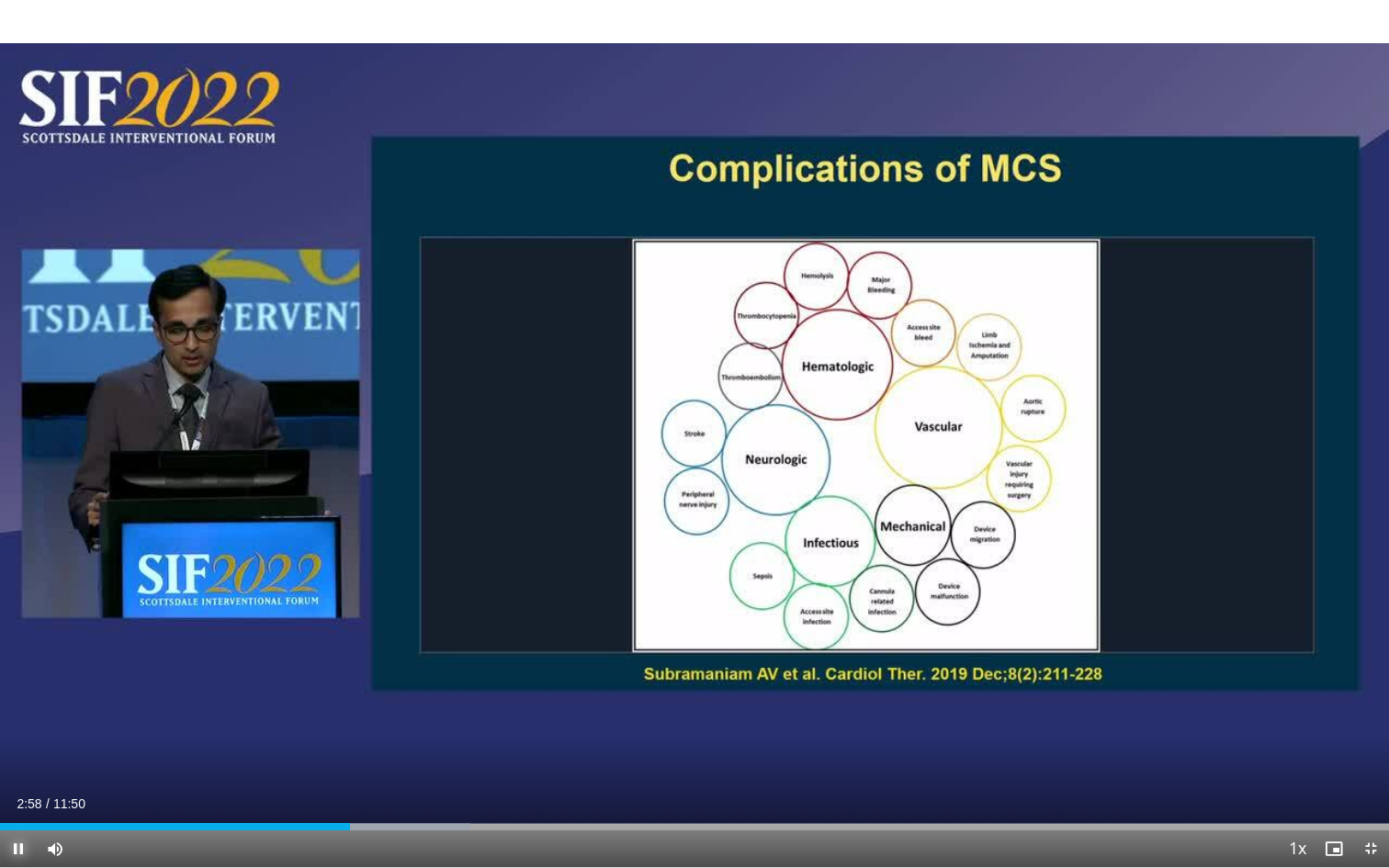 click at bounding box center (18, 849) 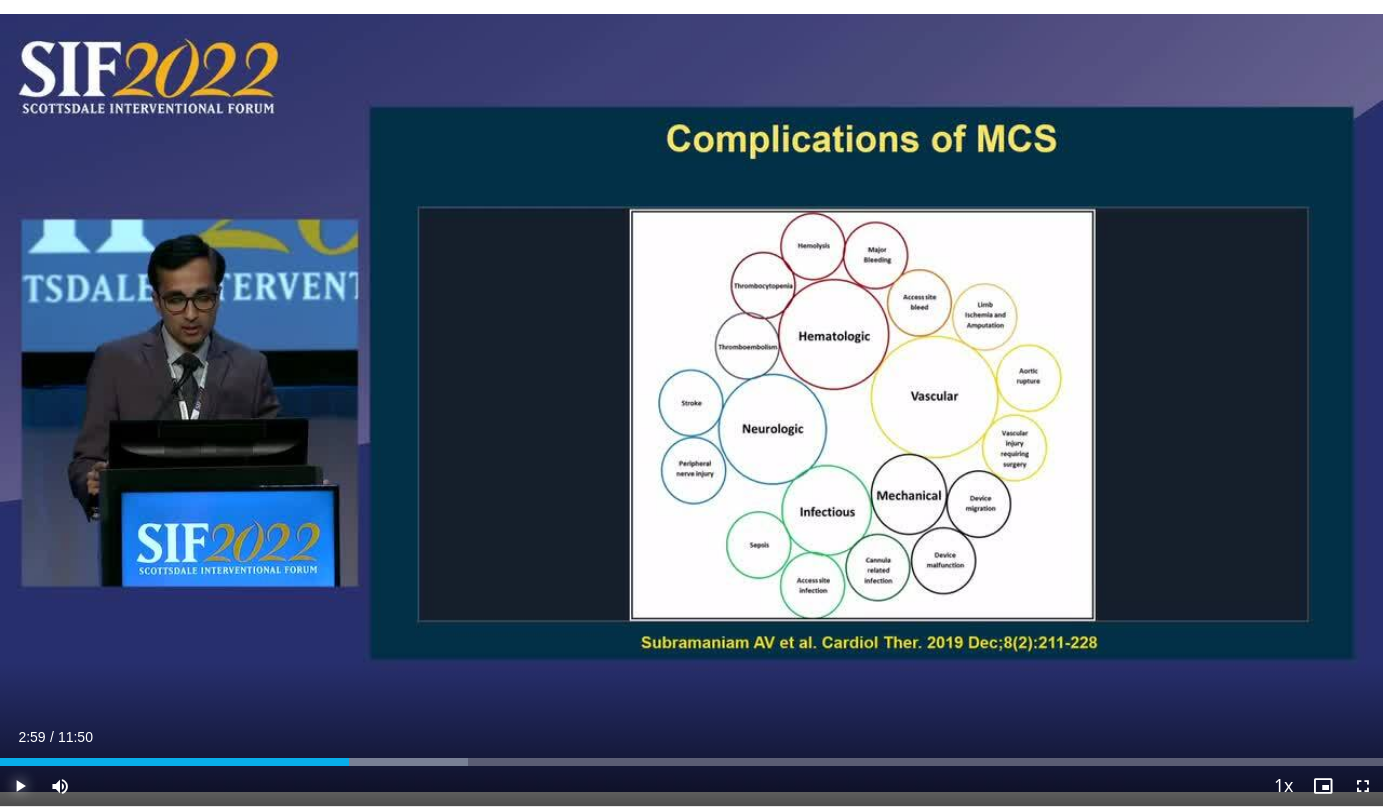 type 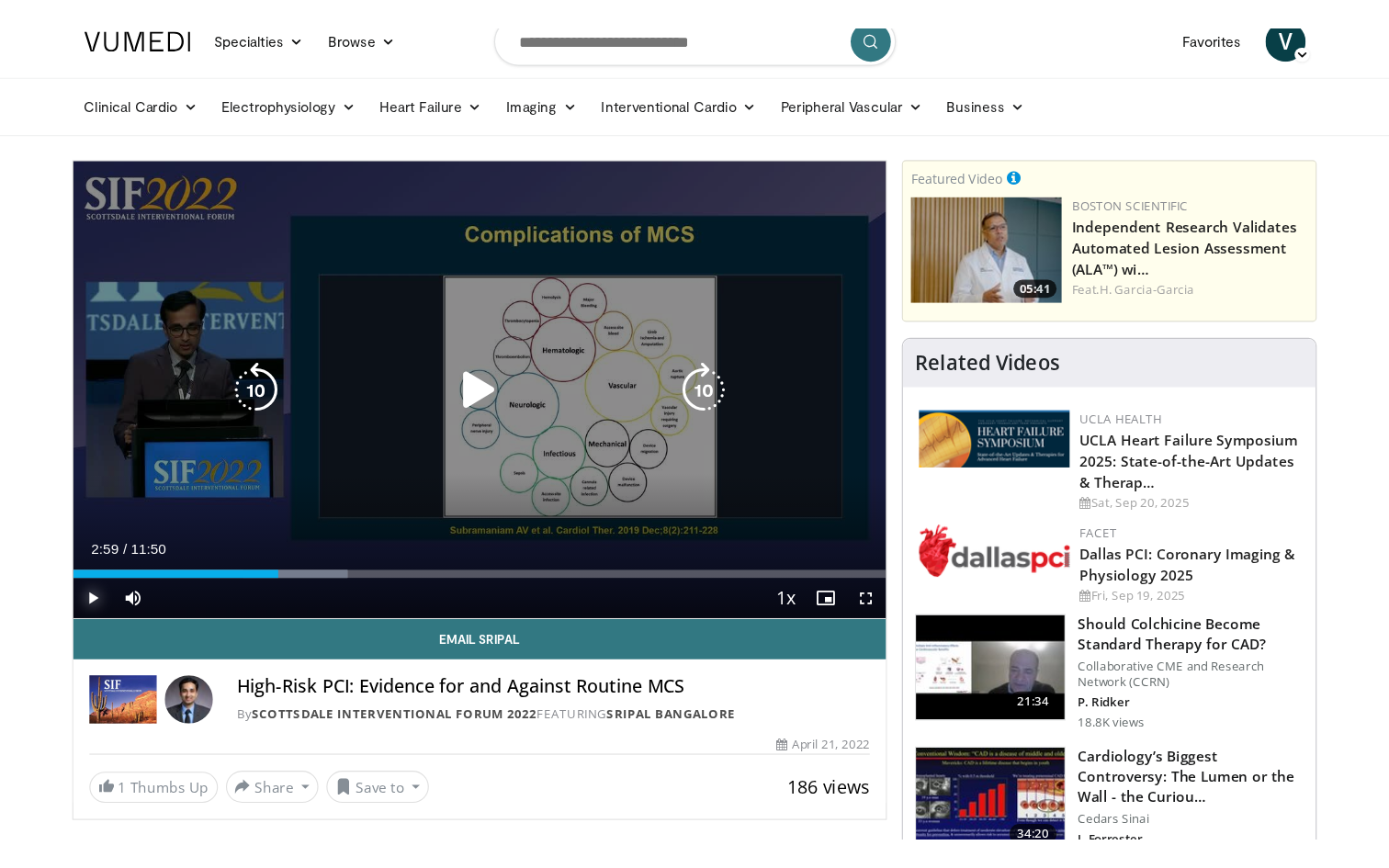 scroll, scrollTop: 0, scrollLeft: 0, axis: both 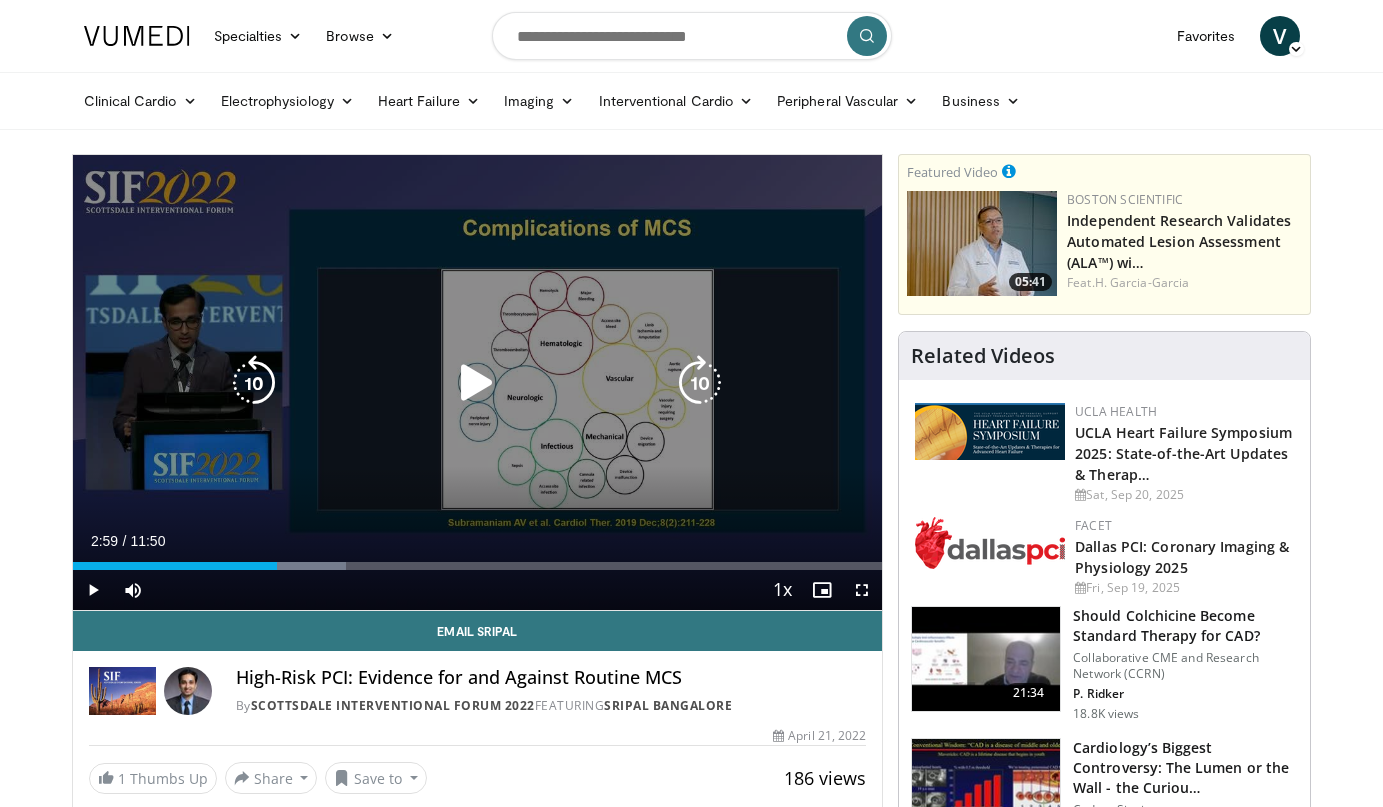 click at bounding box center [477, 383] 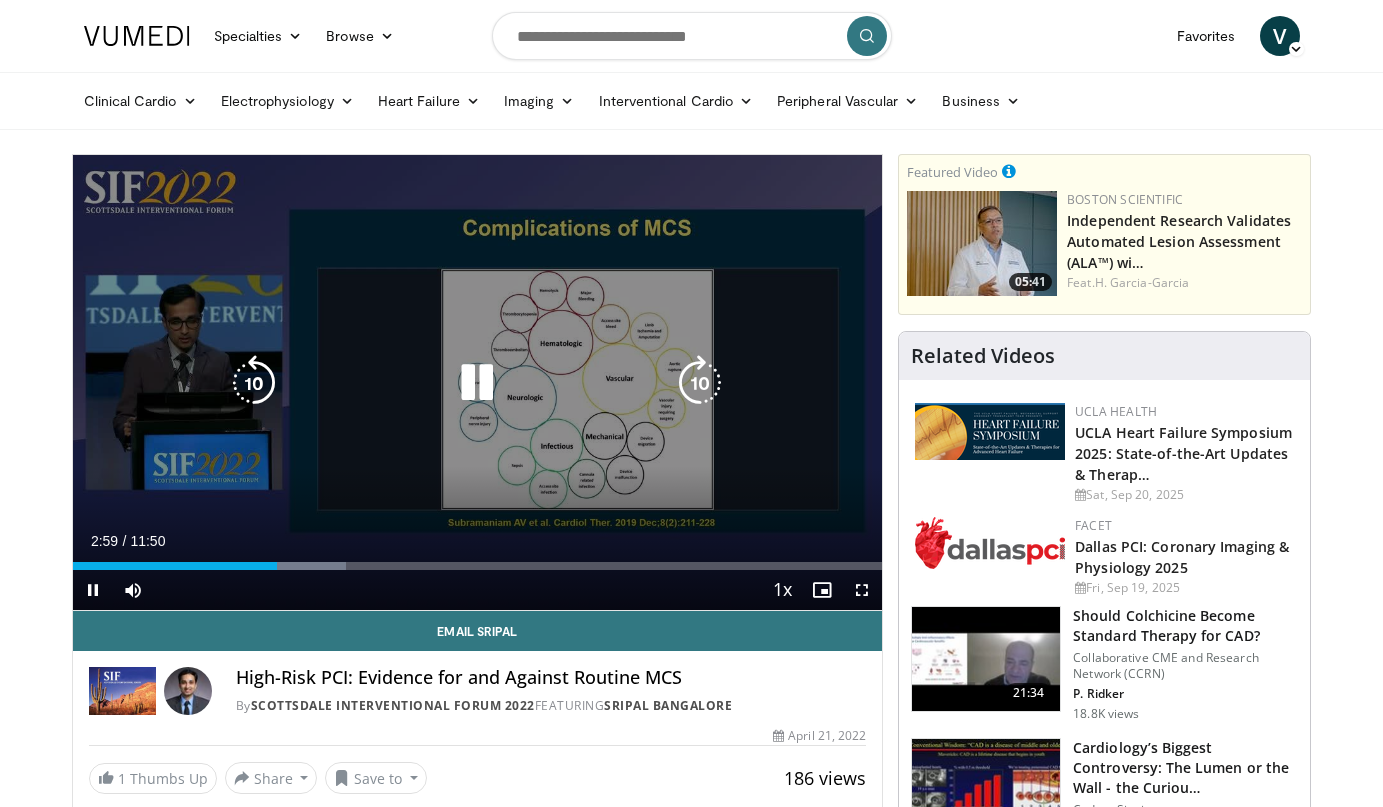 type 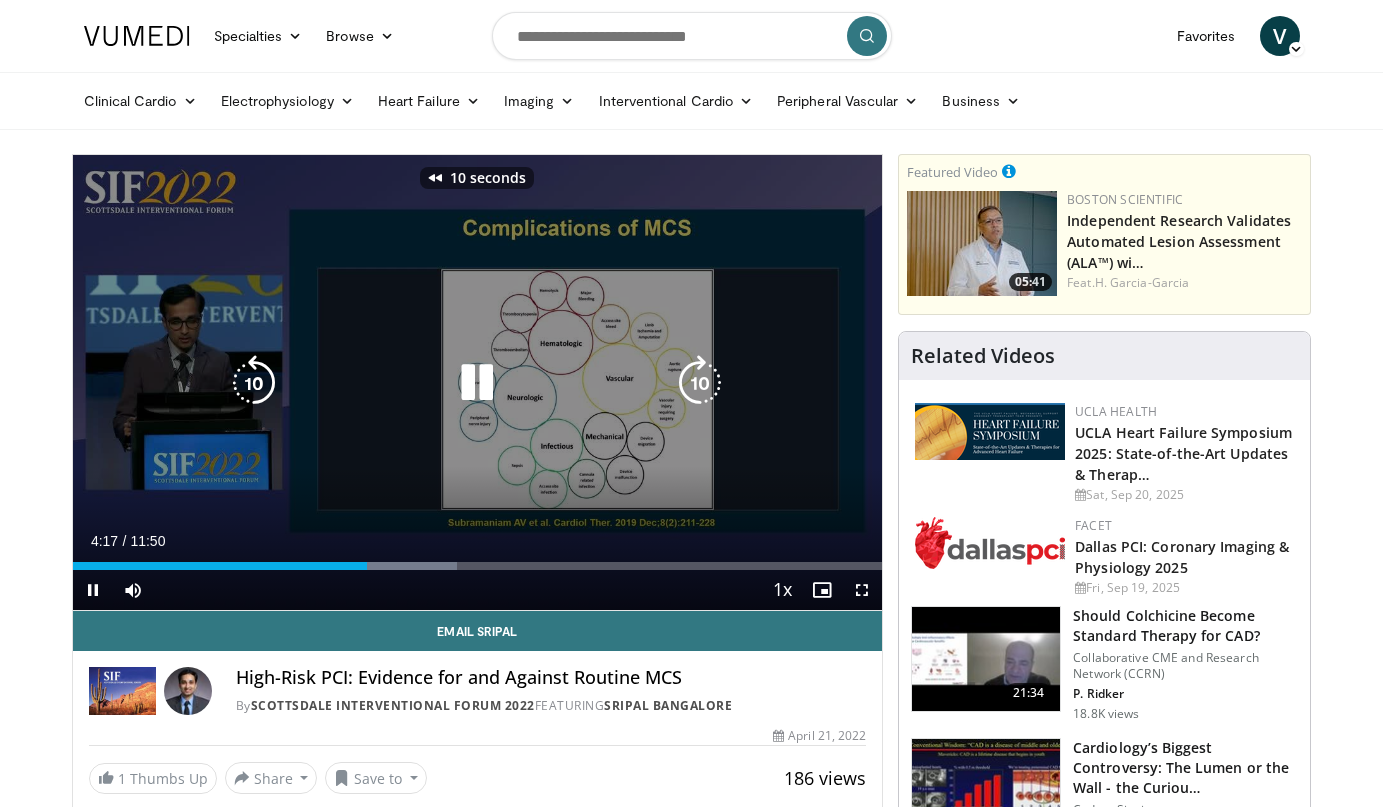 click at bounding box center (477, 383) 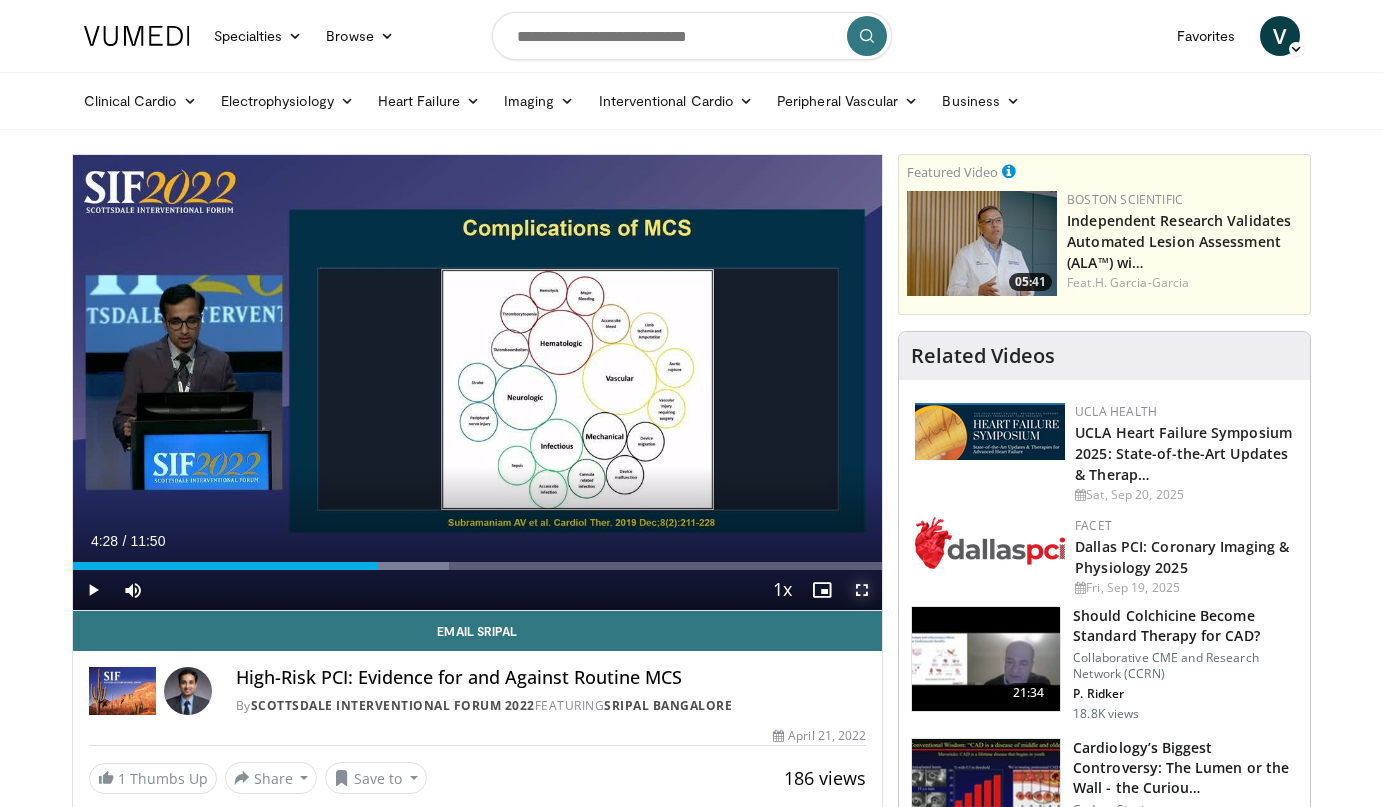 click at bounding box center [862, 590] 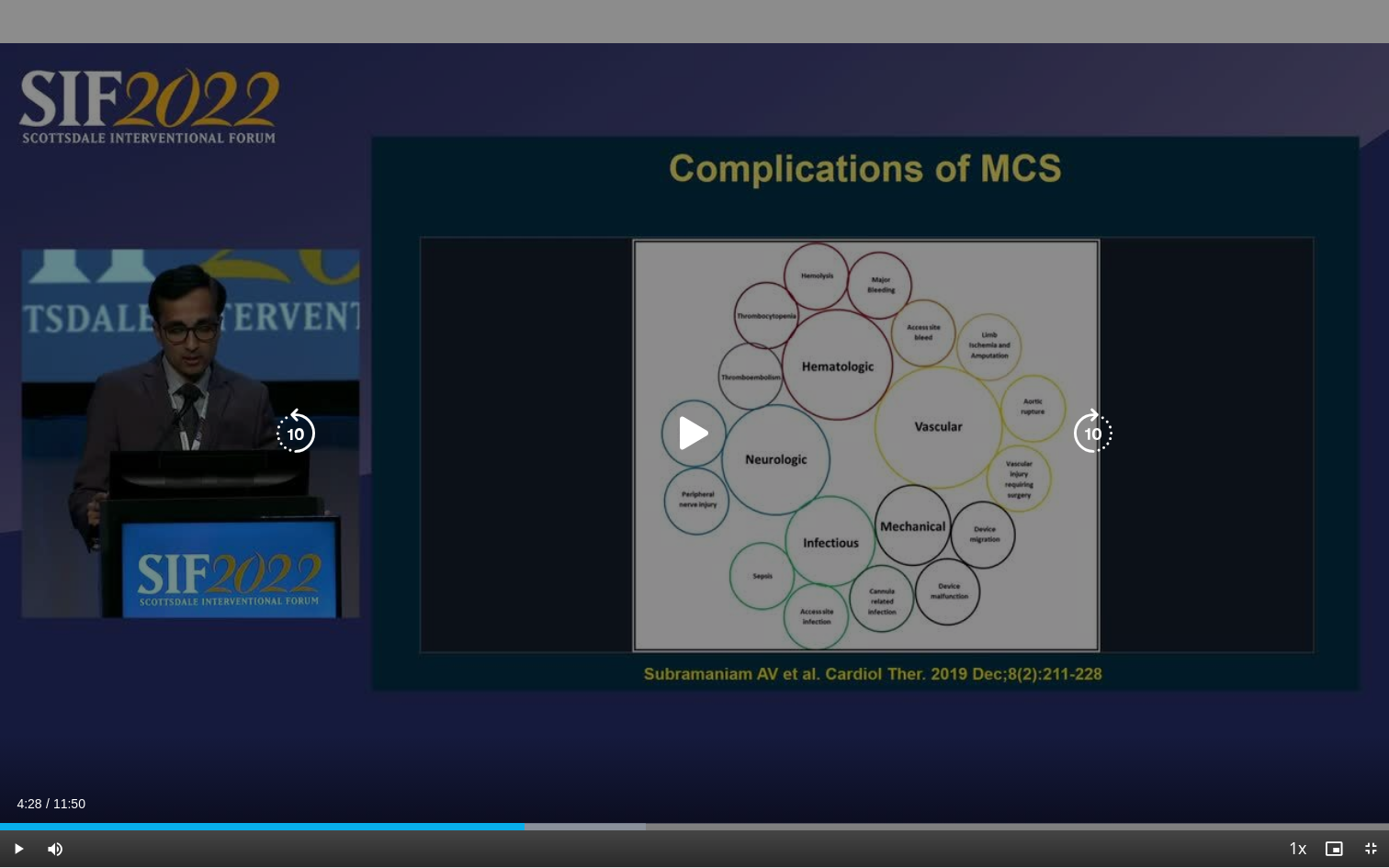 click on "20 seconds
Tap to unmute" at bounding box center (694, 434) 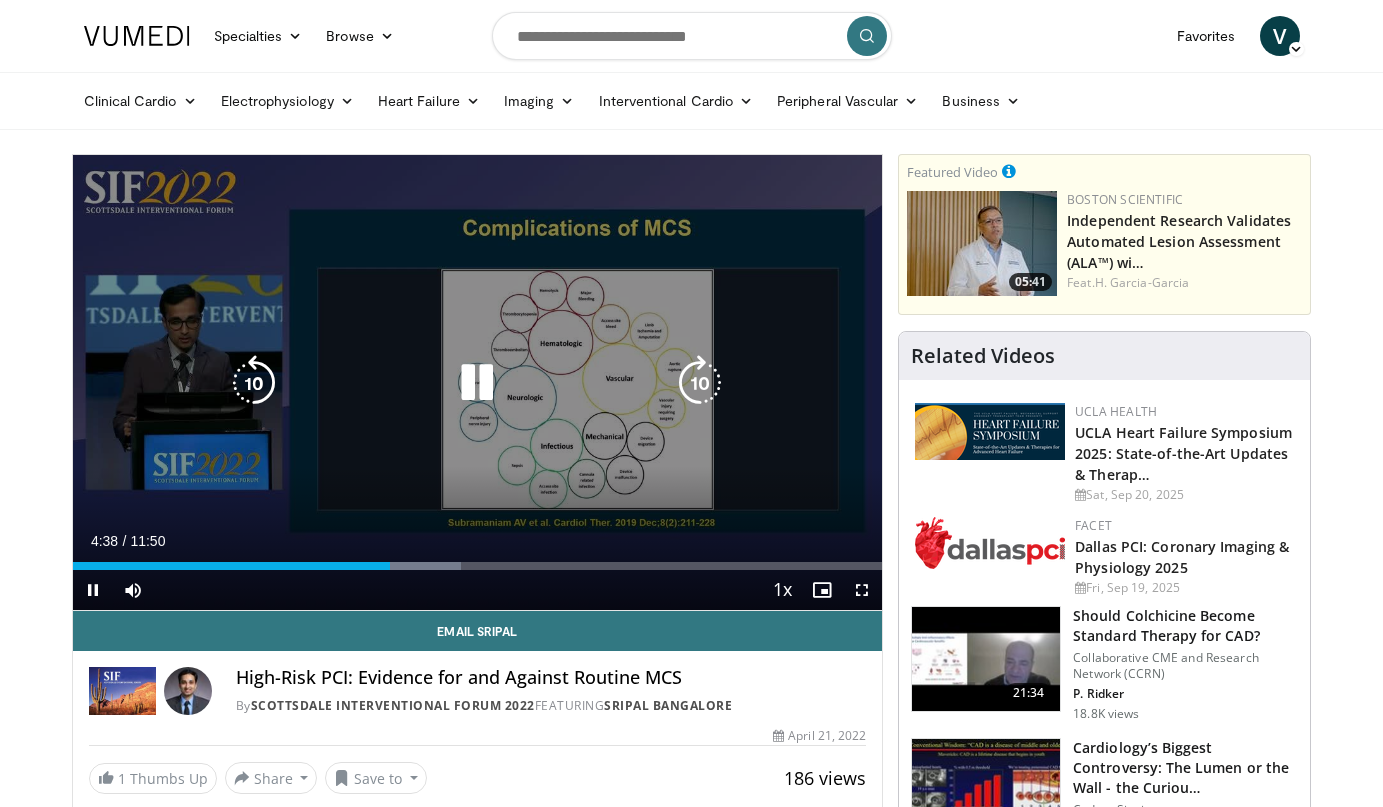 click at bounding box center [477, 383] 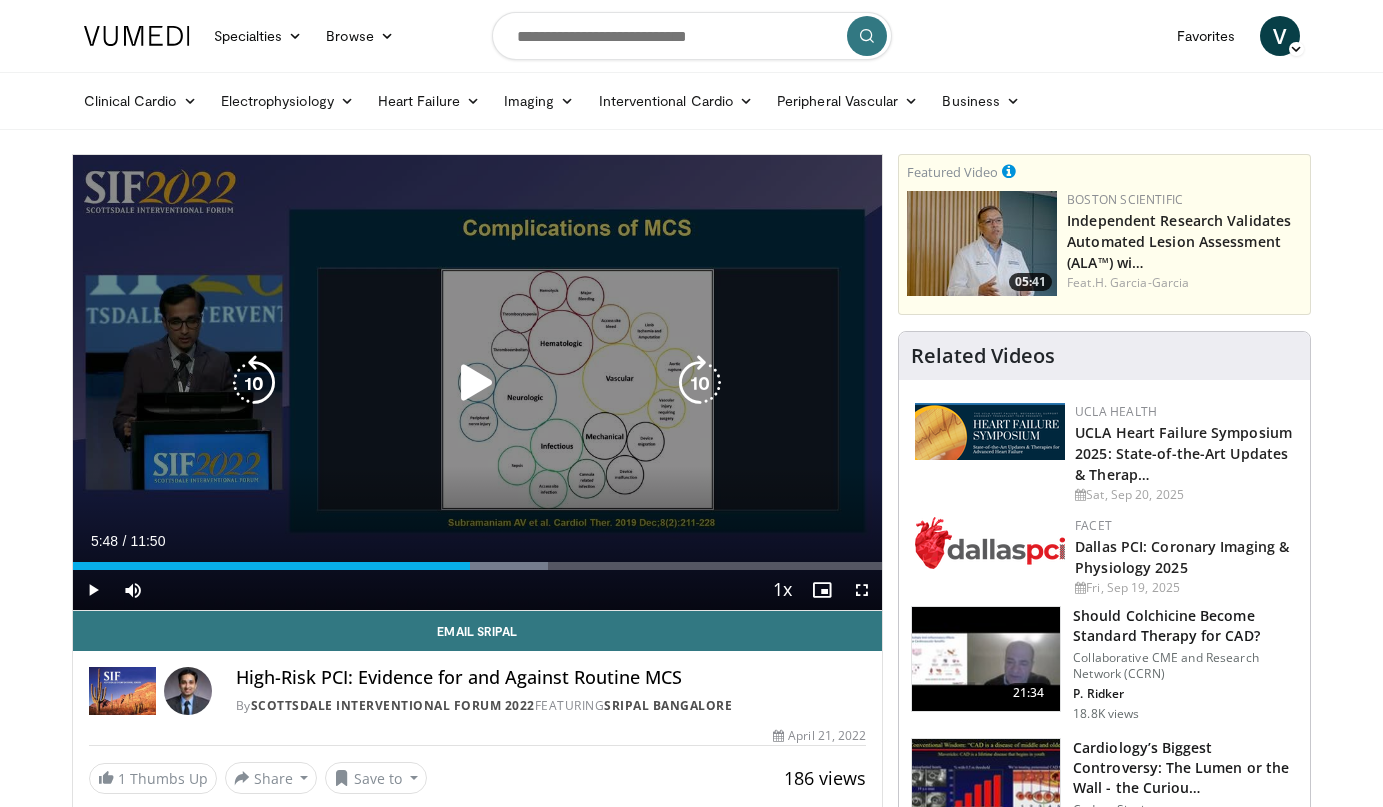 click at bounding box center [477, 383] 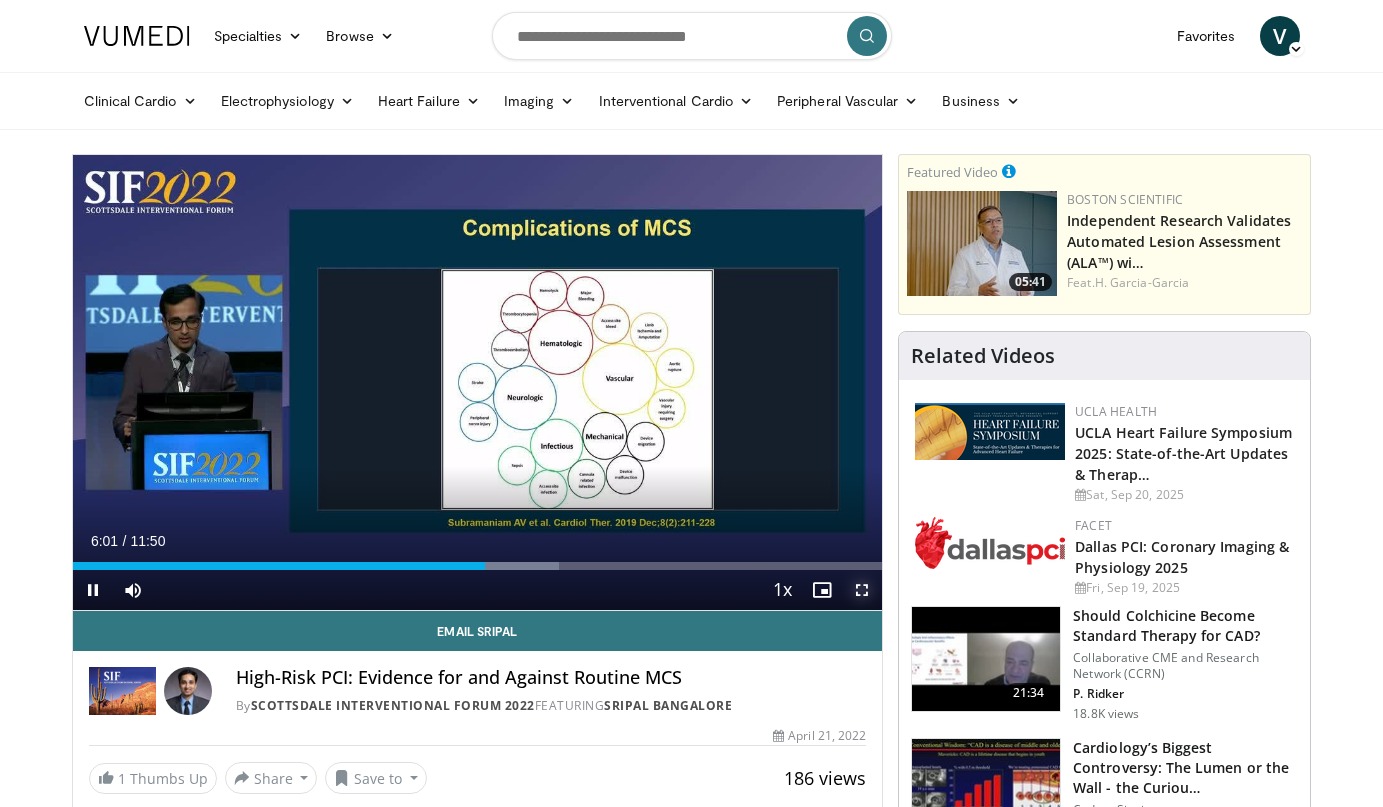 click at bounding box center [862, 590] 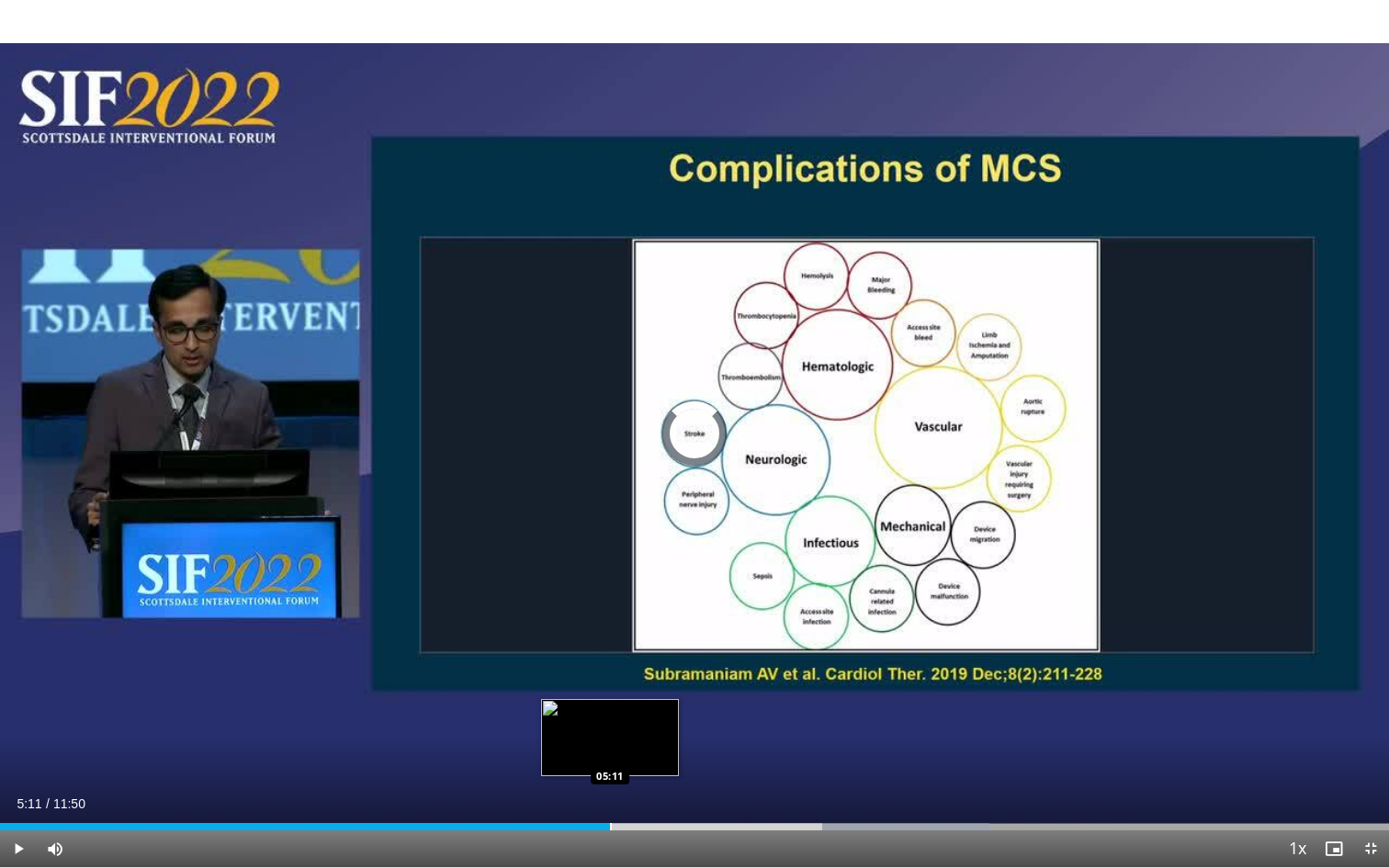 click on "Loaded :  71.24% 05:11 05:11" at bounding box center (694, 821) 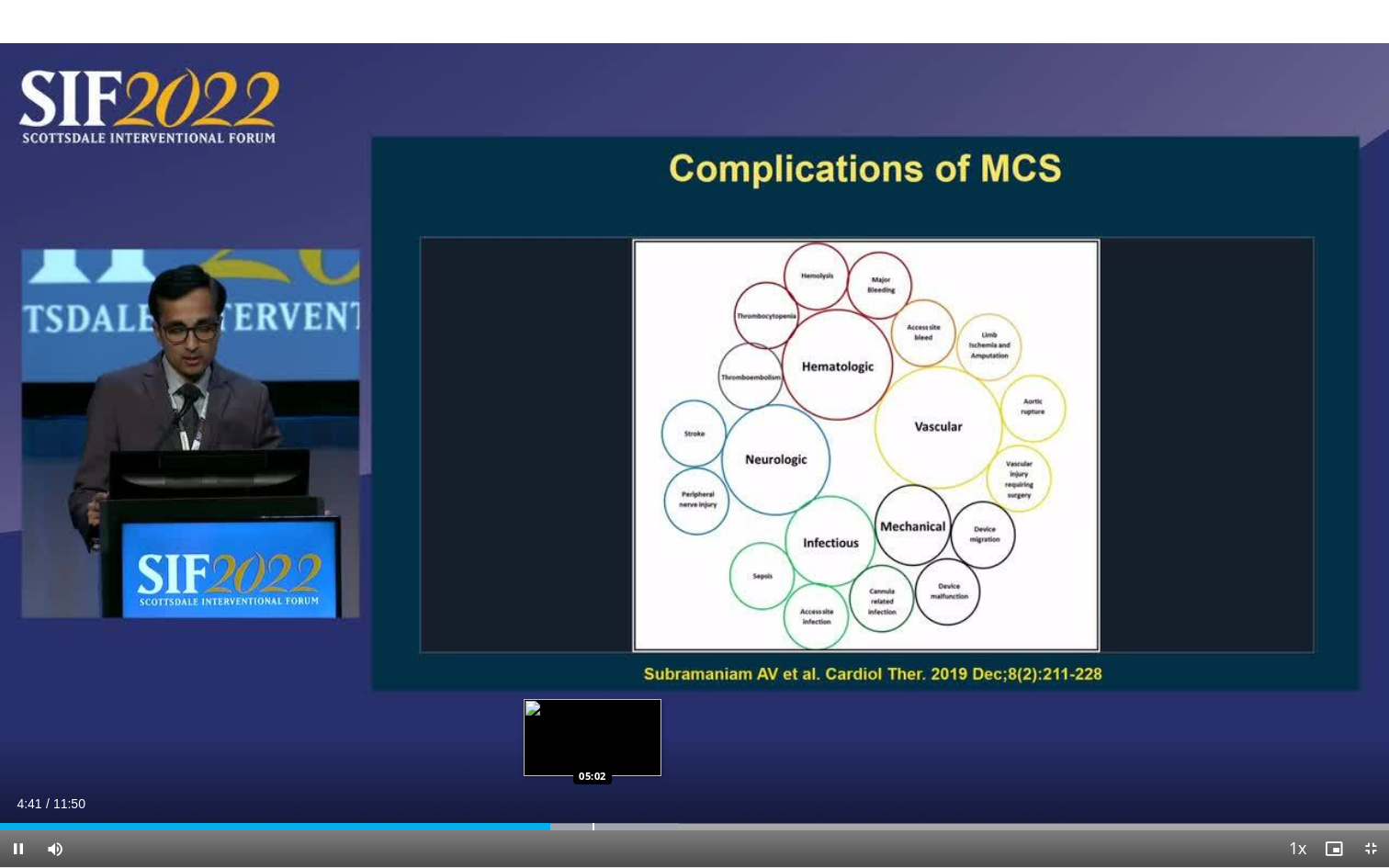 click on "Loaded :  48.89% 04:41 05:02" at bounding box center (694, 821) 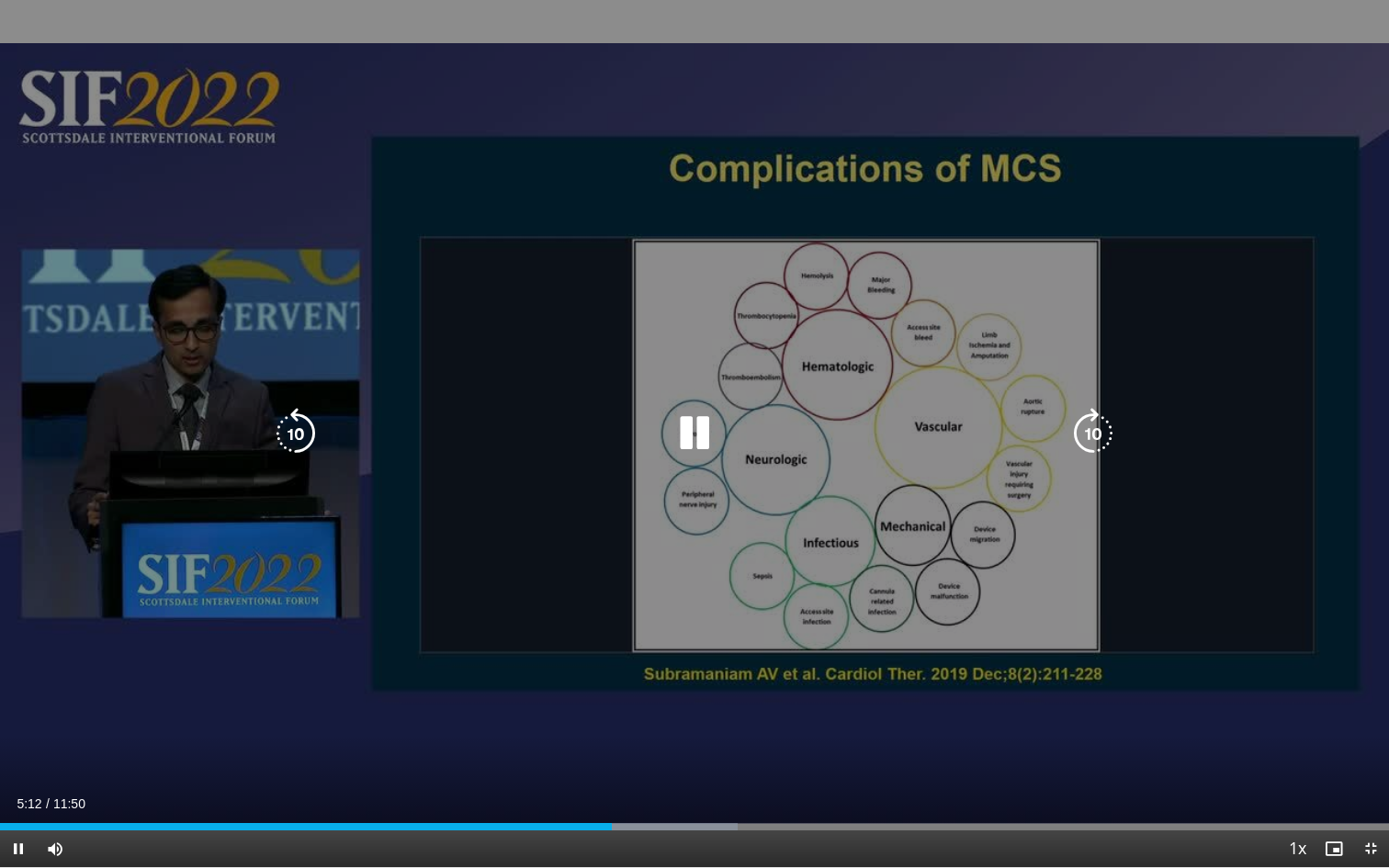 click at bounding box center [694, 434] 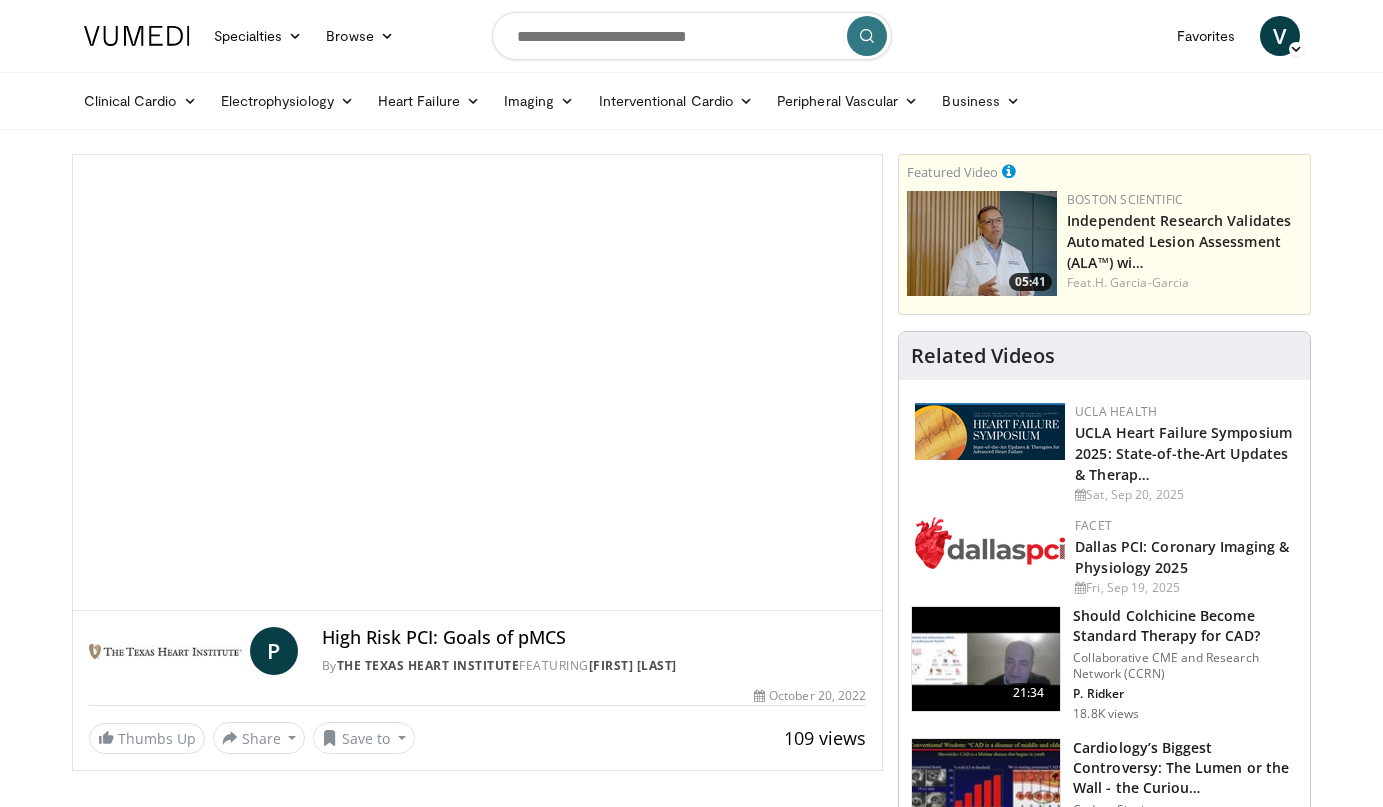 scroll, scrollTop: 0, scrollLeft: 0, axis: both 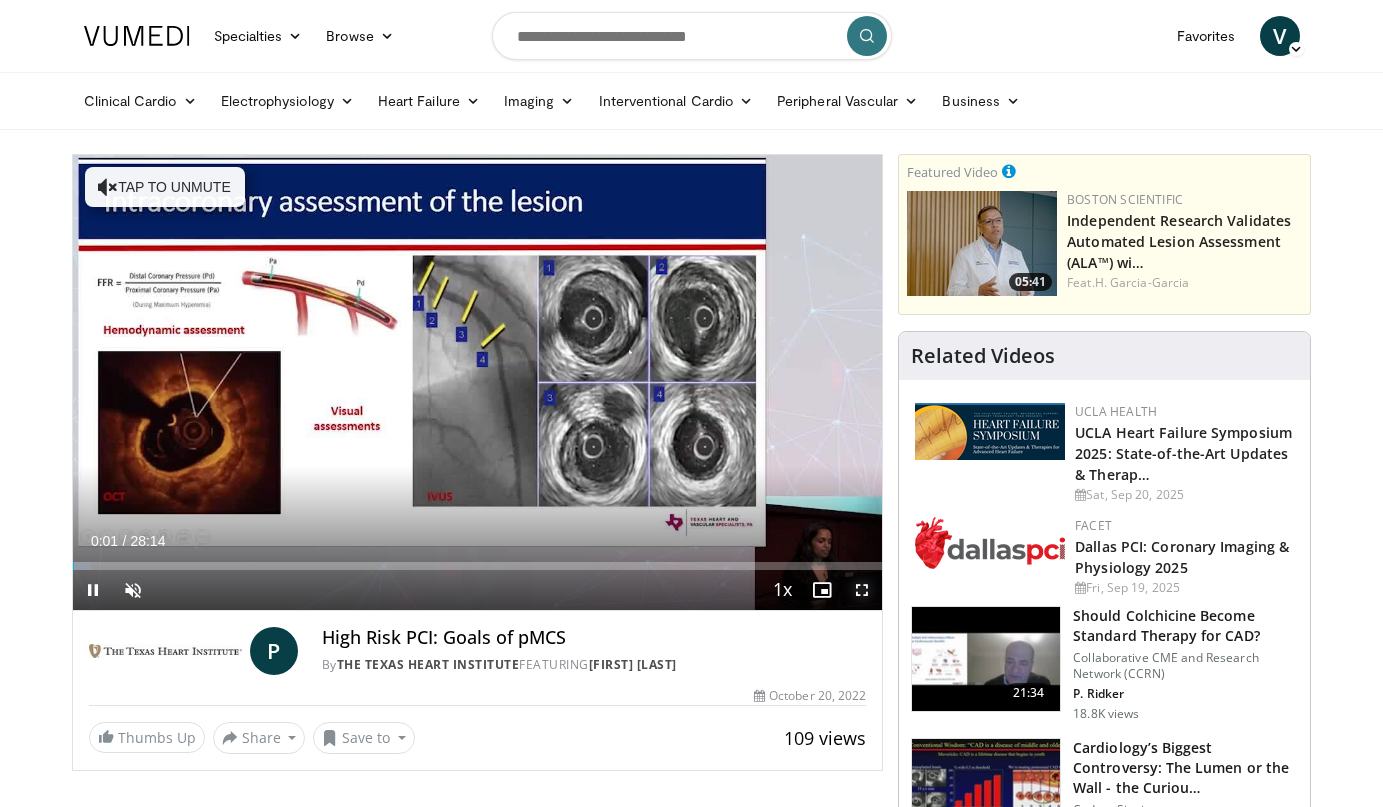 click at bounding box center [862, 590] 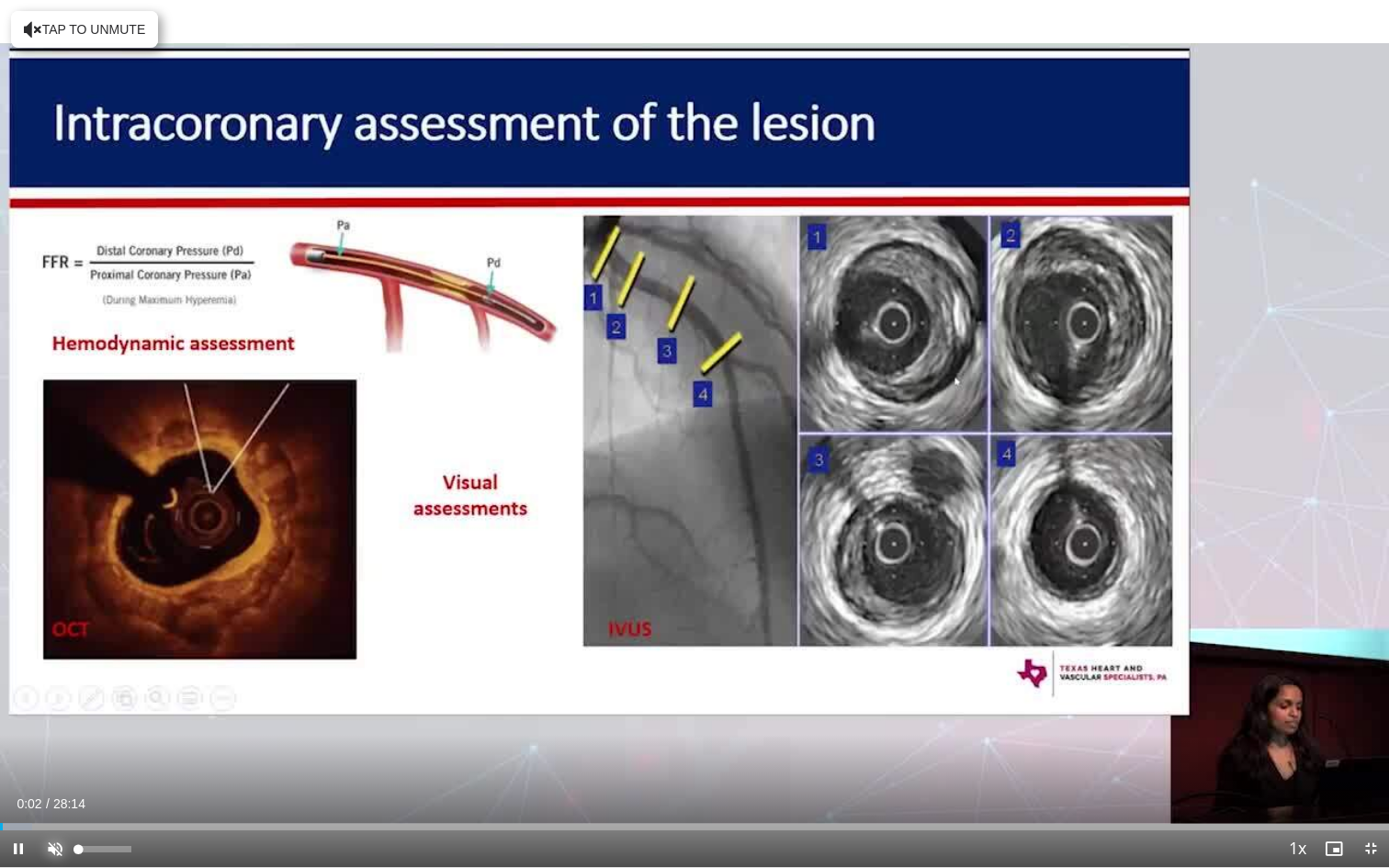 click at bounding box center [55, 849] 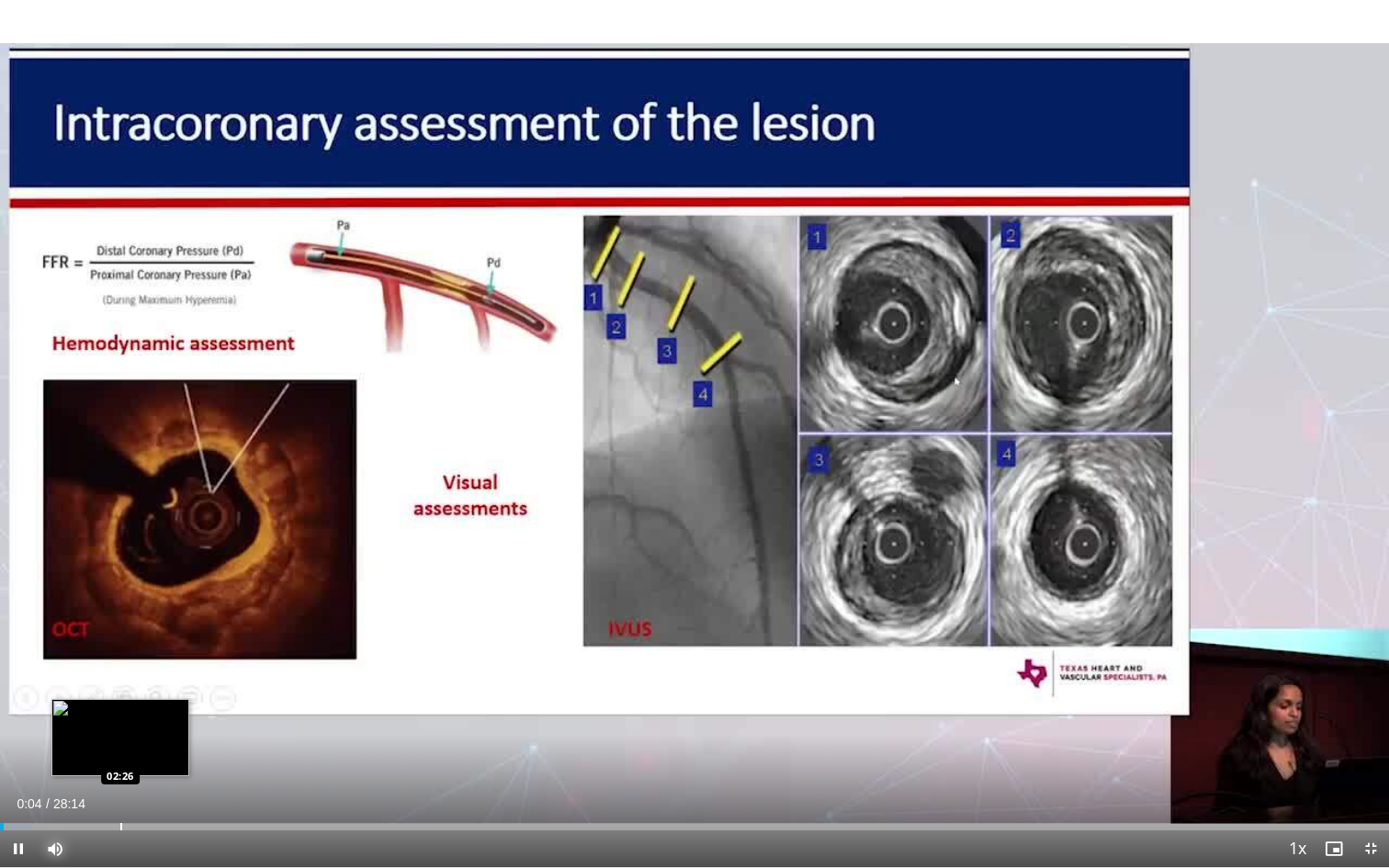 click at bounding box center (121, 827) 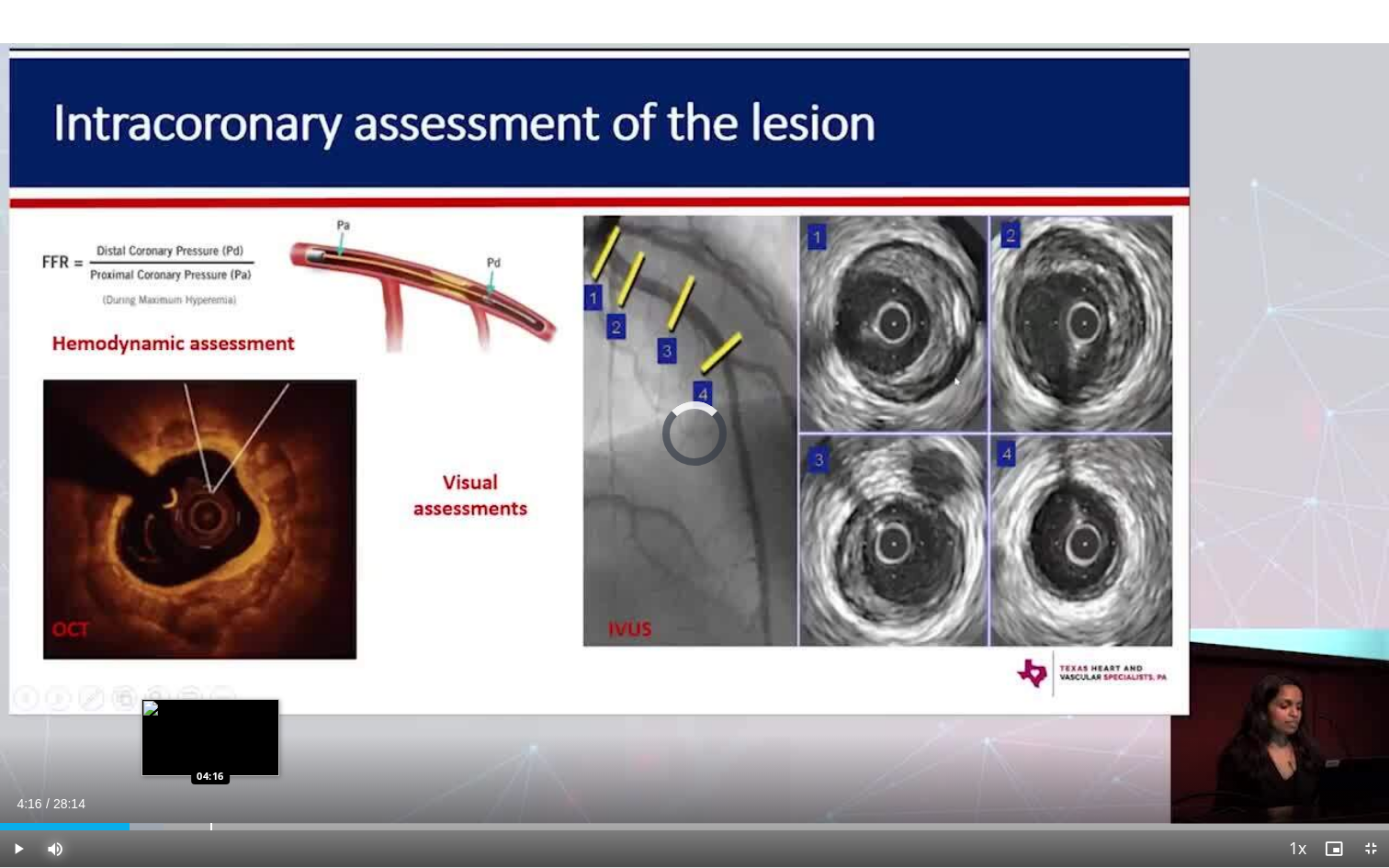 click at bounding box center [211, 827] 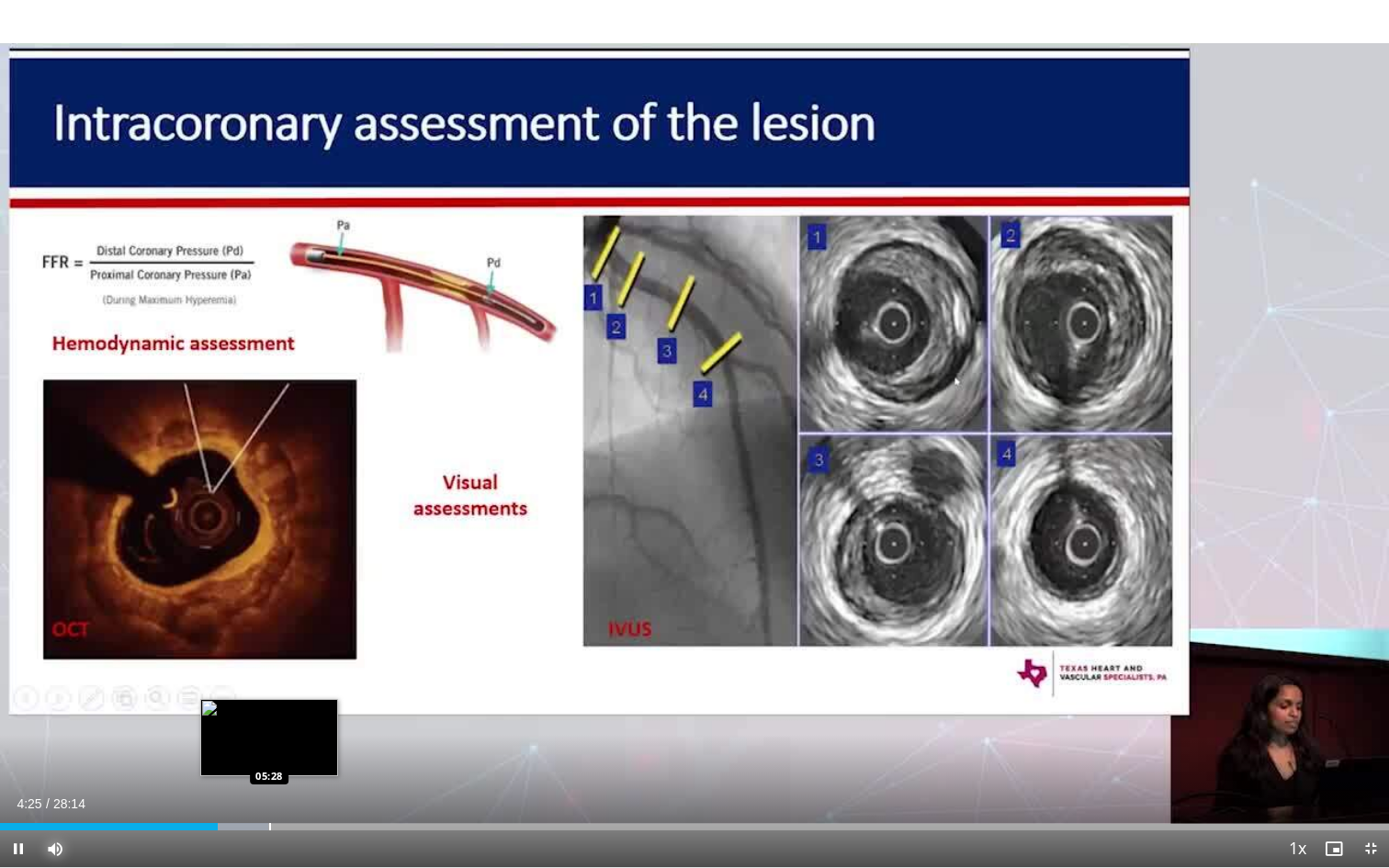 click at bounding box center [270, 827] 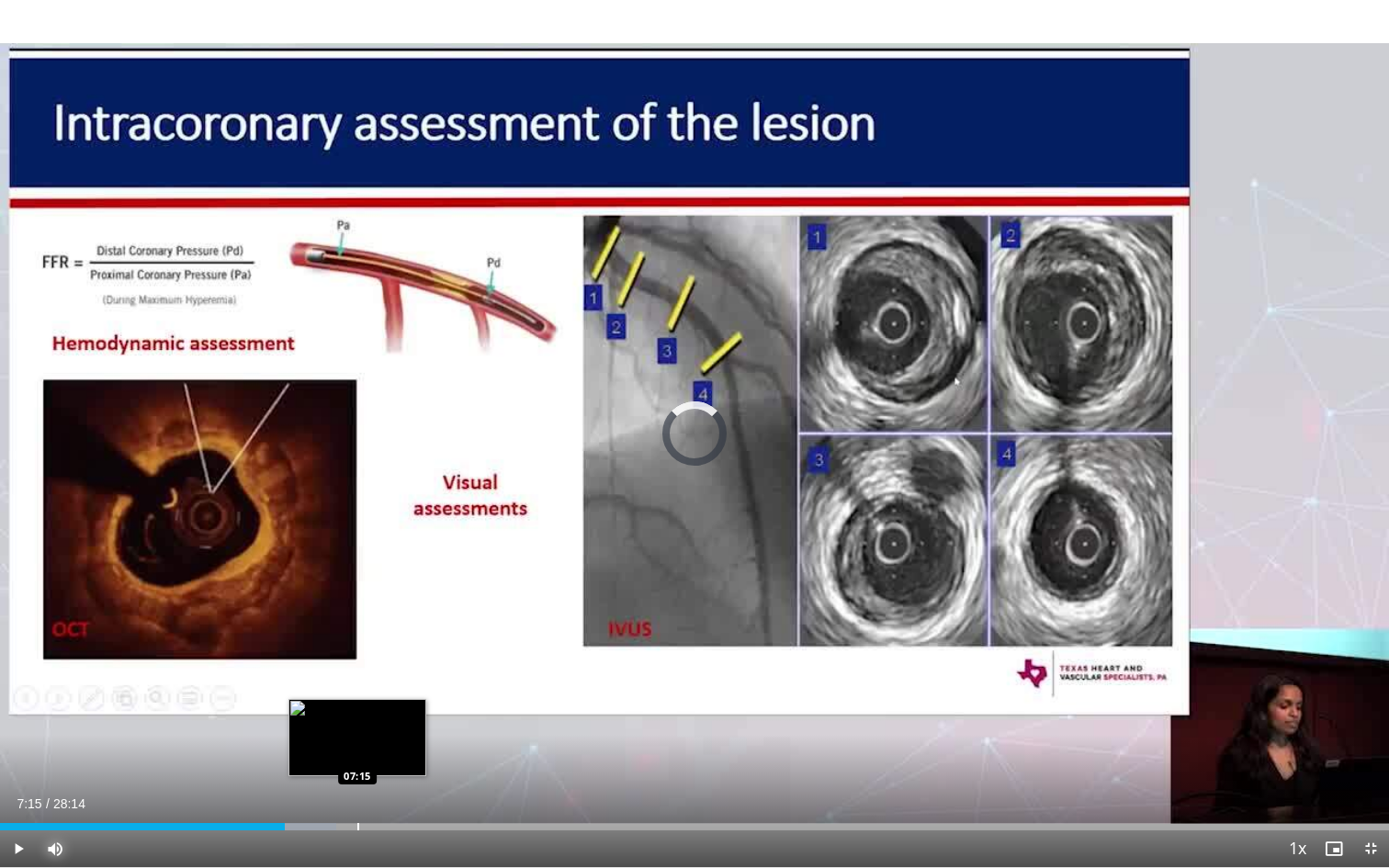 click on "Loaded :  24.20% 07:15 07:15" at bounding box center (694, 821) 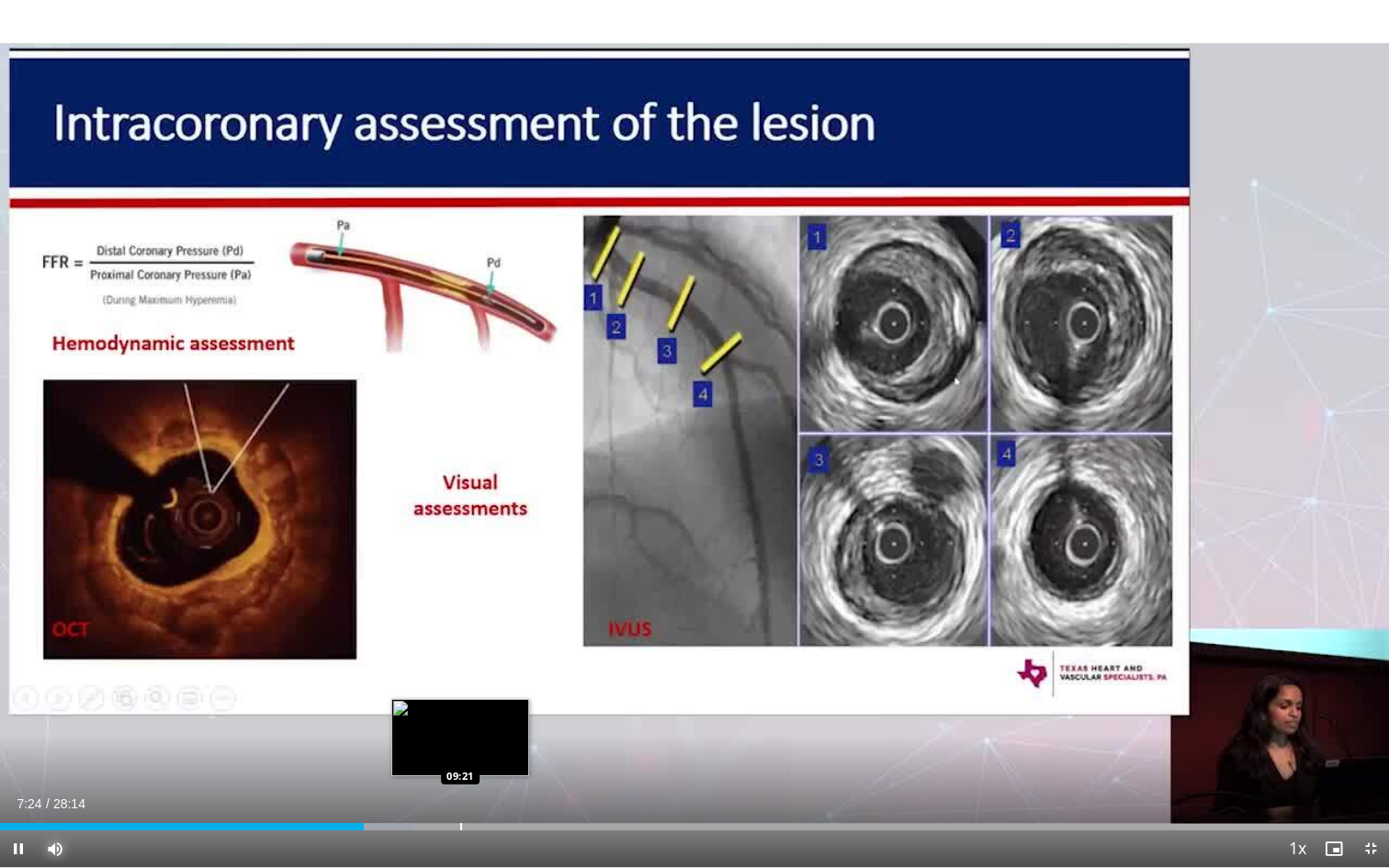 click on "Loaded :  29.86% 07:24 09:21" at bounding box center [694, 821] 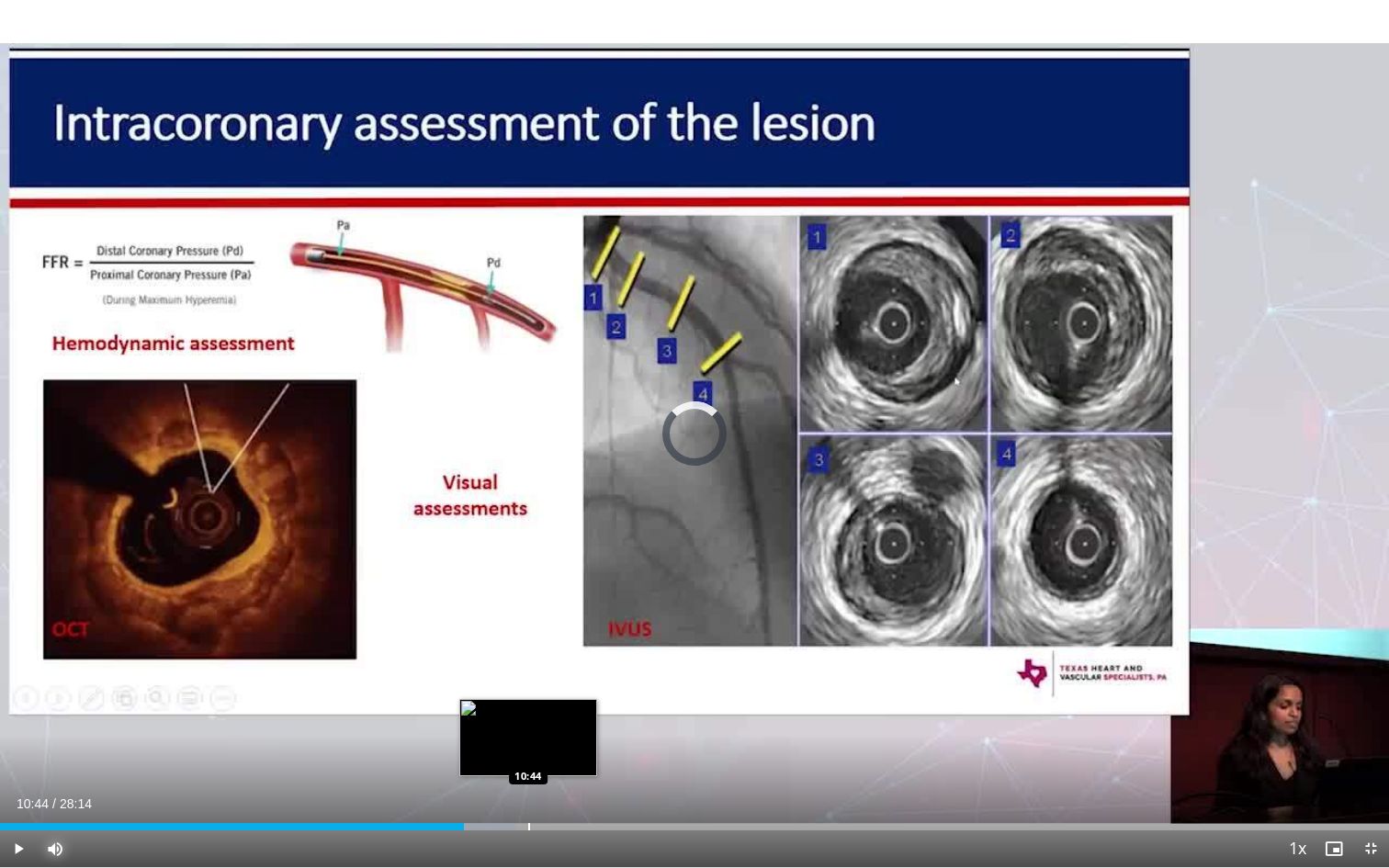 click on "Loaded :  37.18% 10:44 10:44" at bounding box center [694, 821] 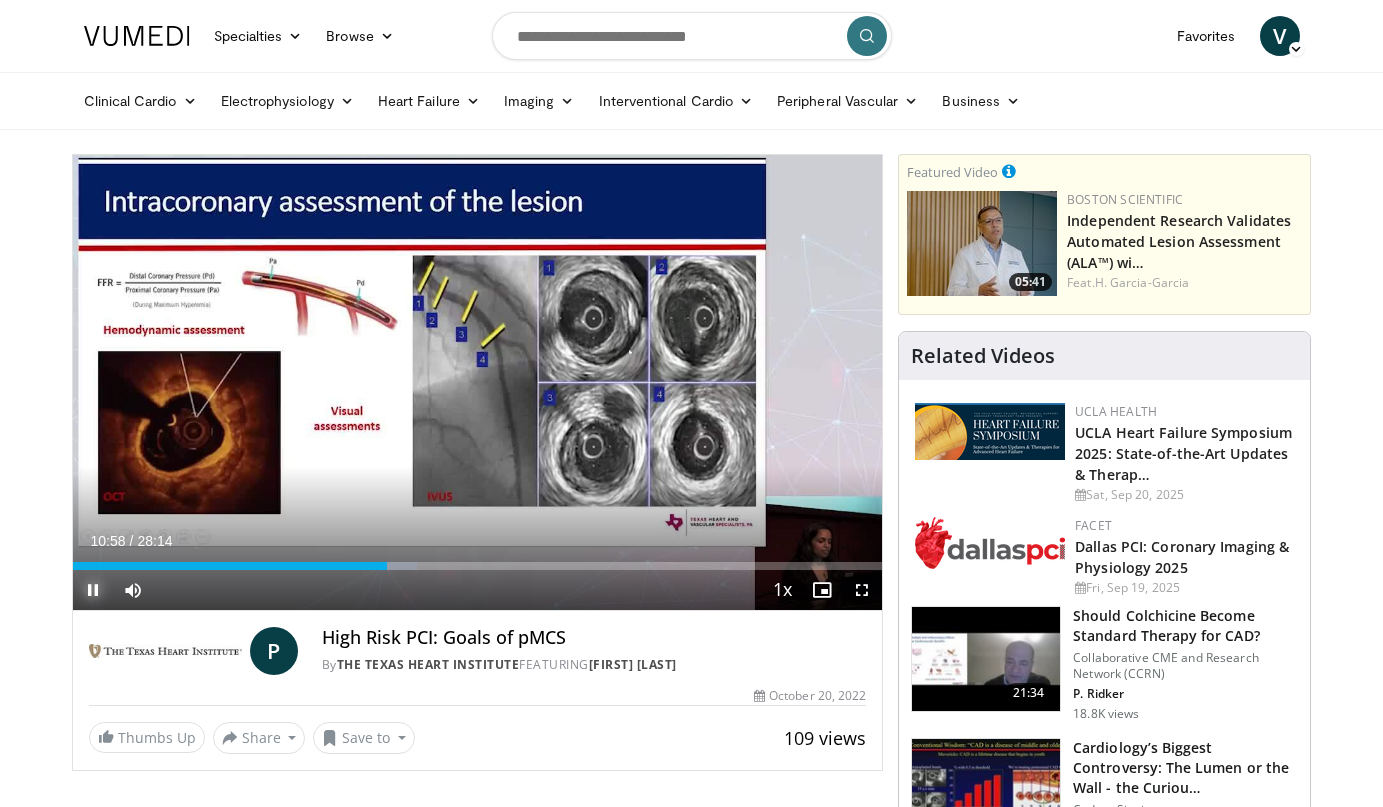 click at bounding box center (93, 590) 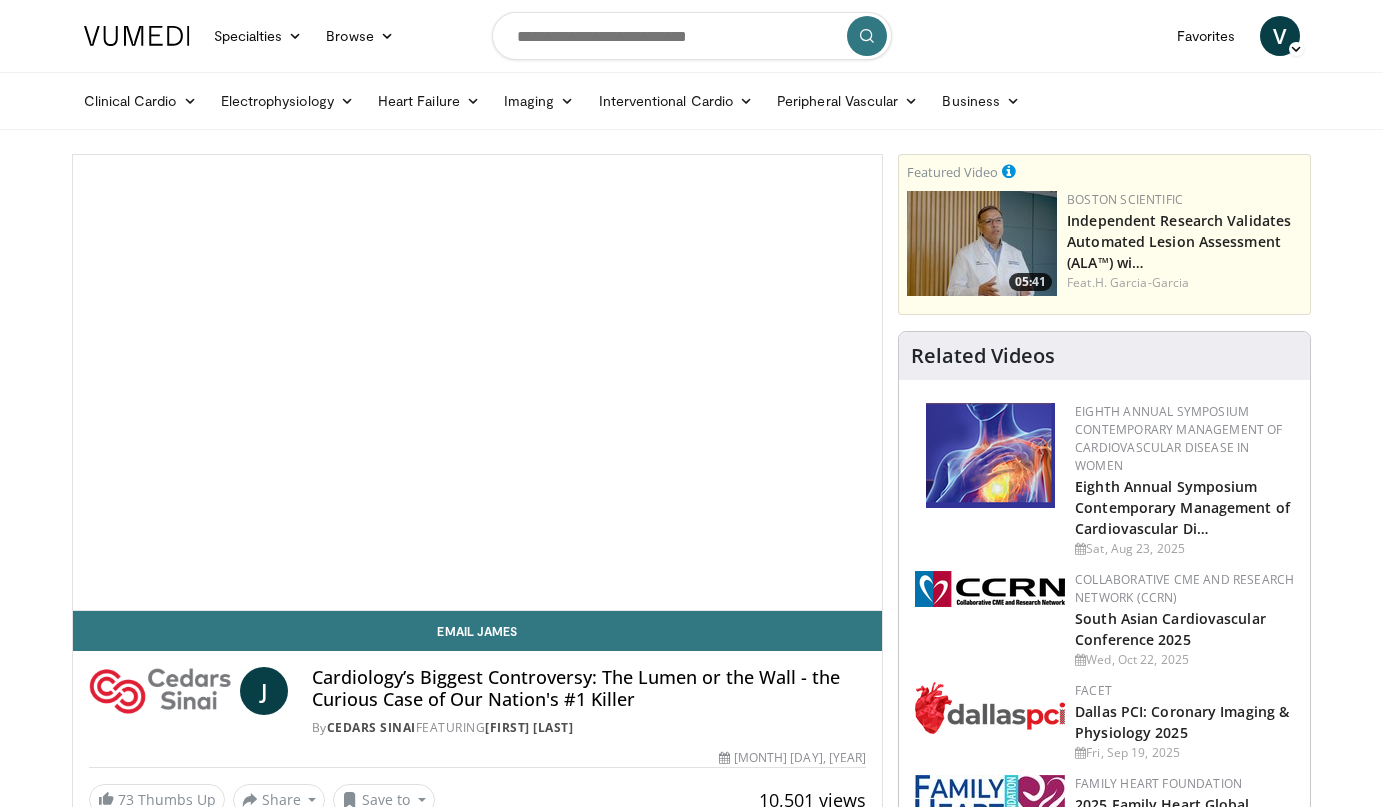 scroll, scrollTop: 0, scrollLeft: 0, axis: both 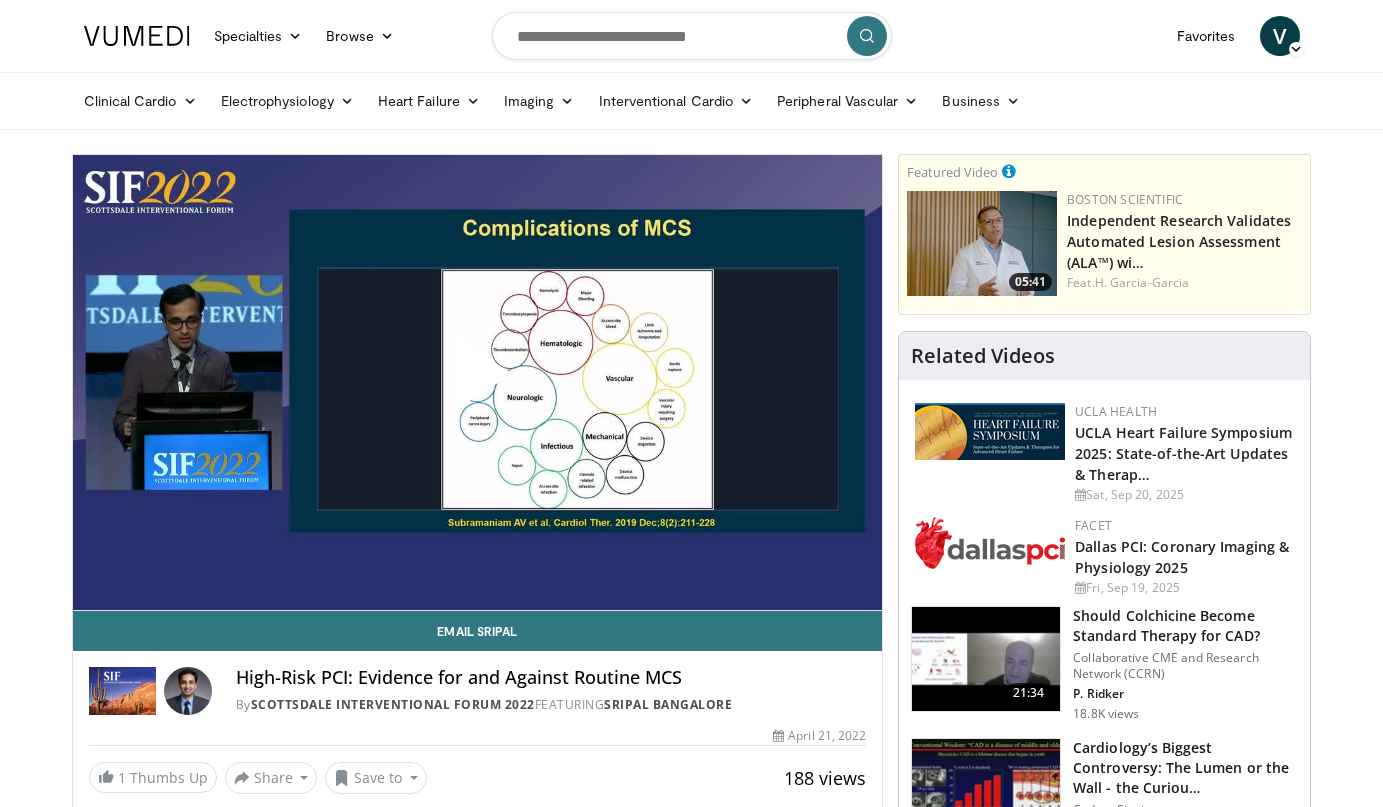 click at bounding box center (477, 382) 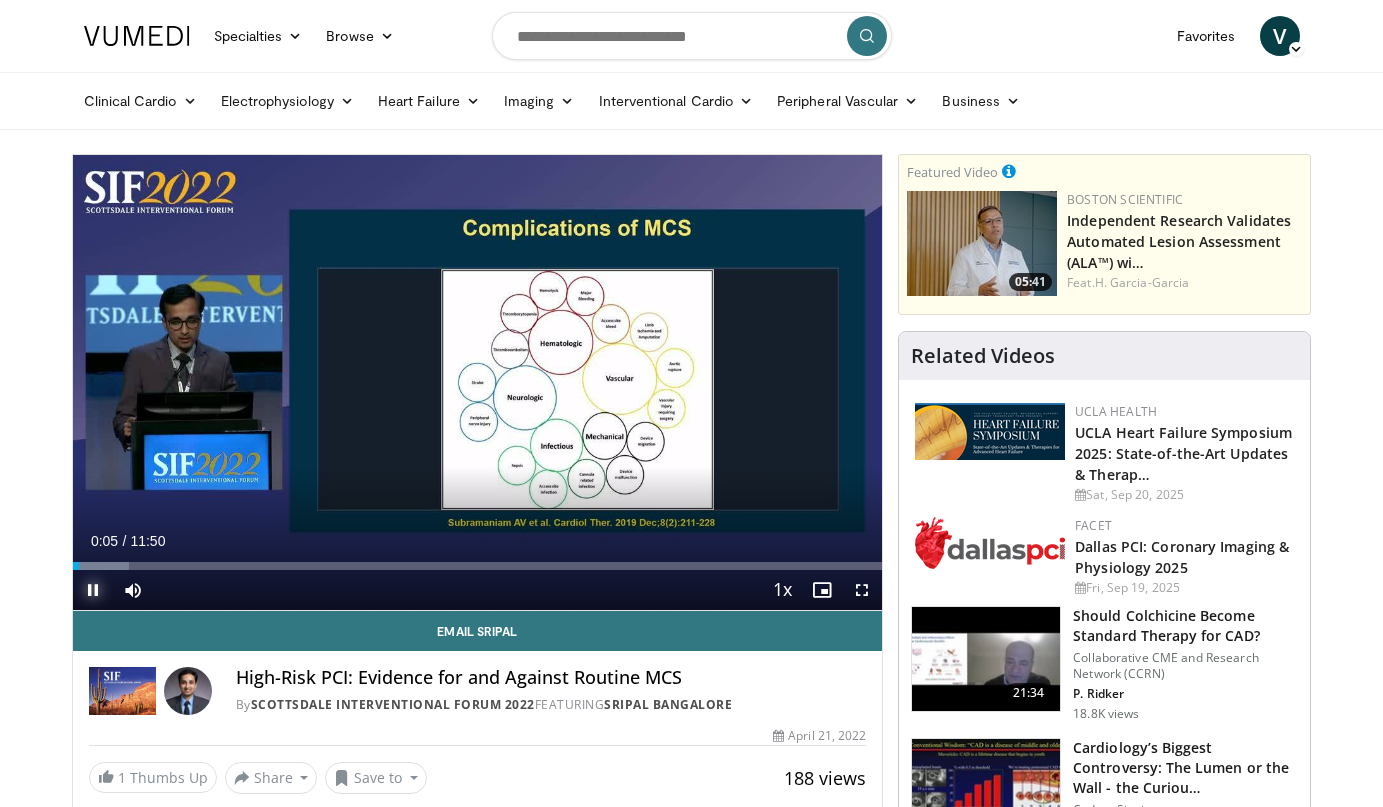 click at bounding box center (93, 590) 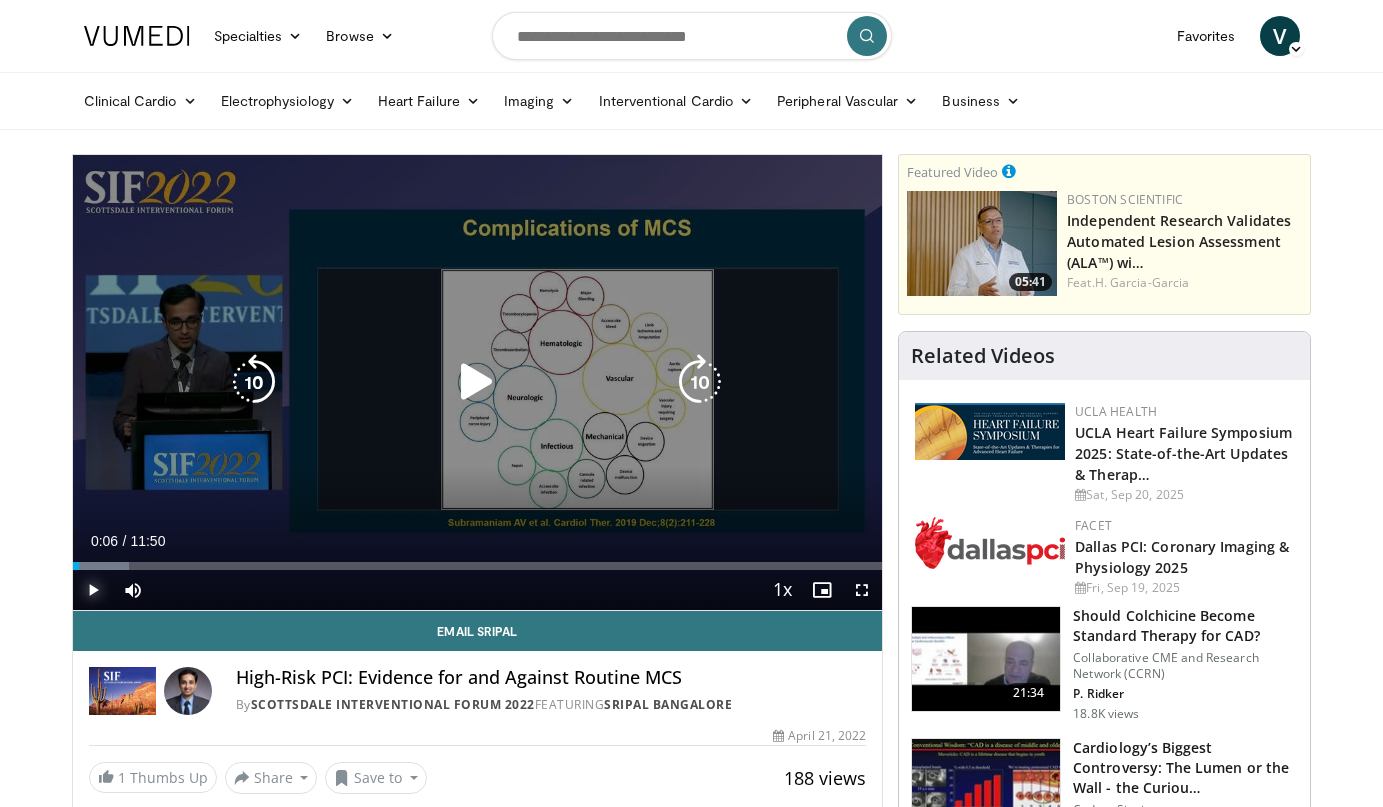type 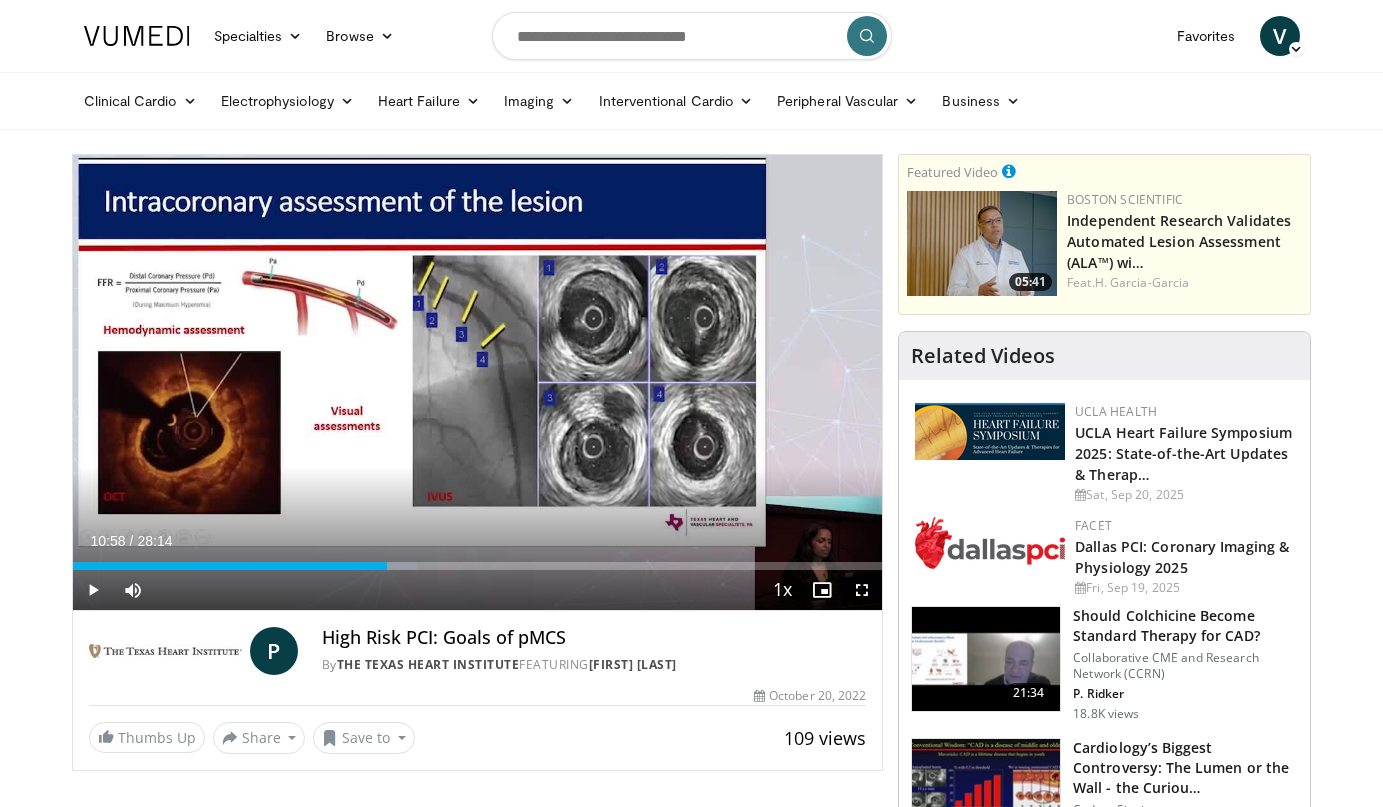scroll, scrollTop: 0, scrollLeft: 0, axis: both 